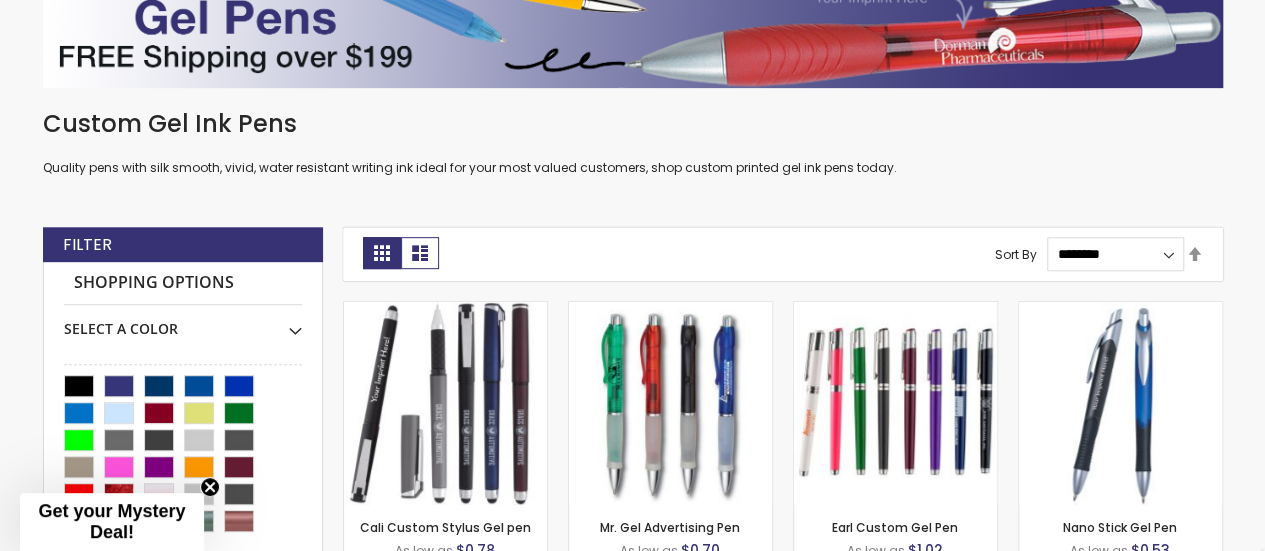 scroll, scrollTop: 400, scrollLeft: 0, axis: vertical 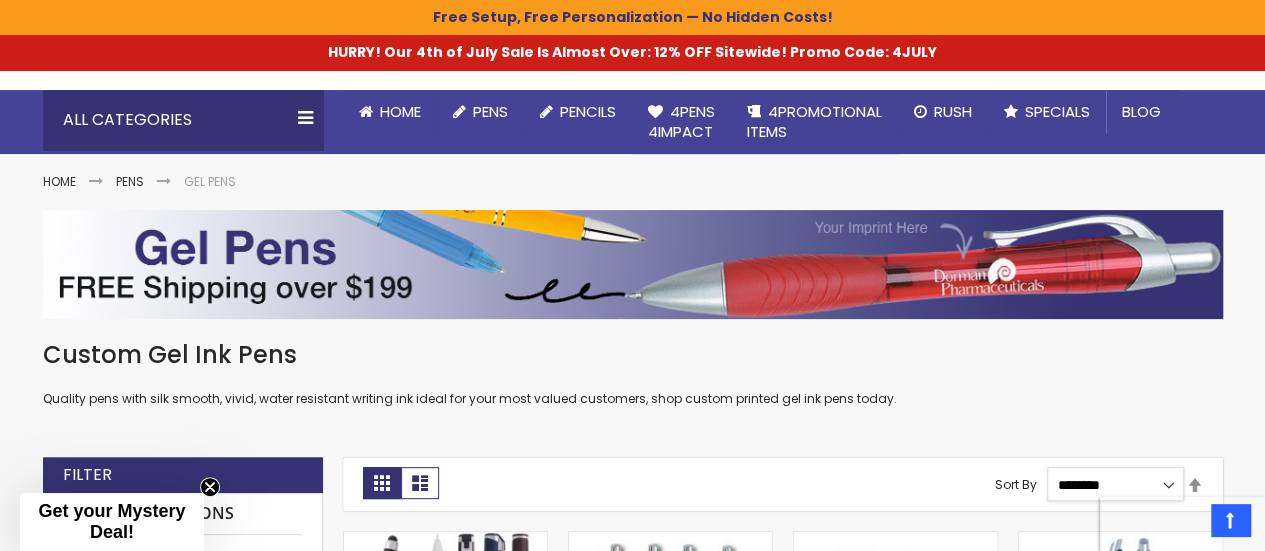 click on "**********" at bounding box center [1115, 484] 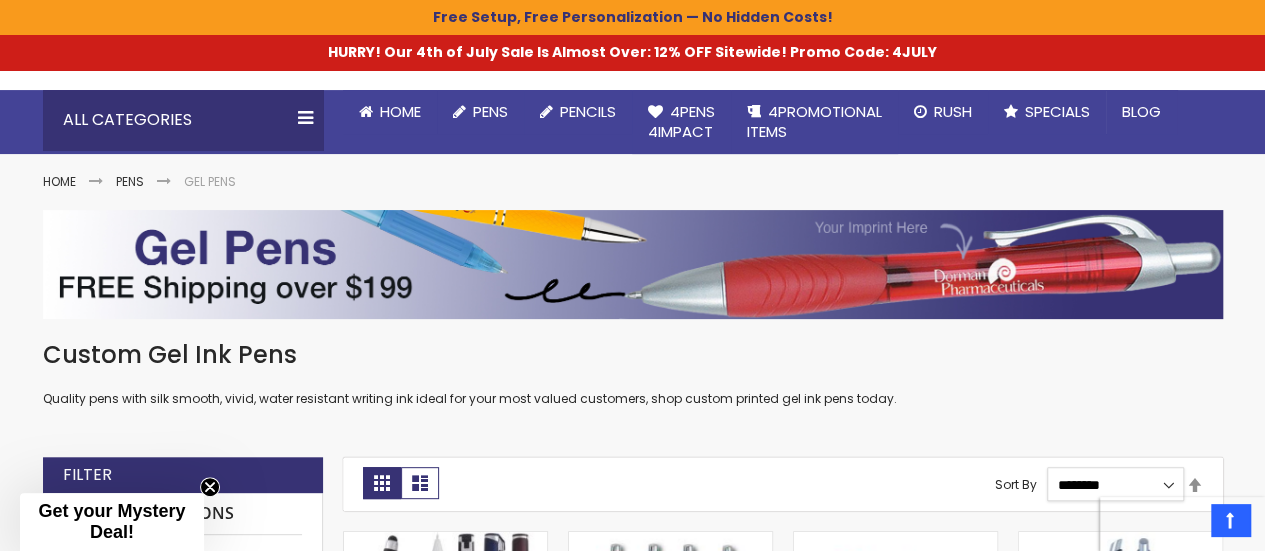 select on "*****" 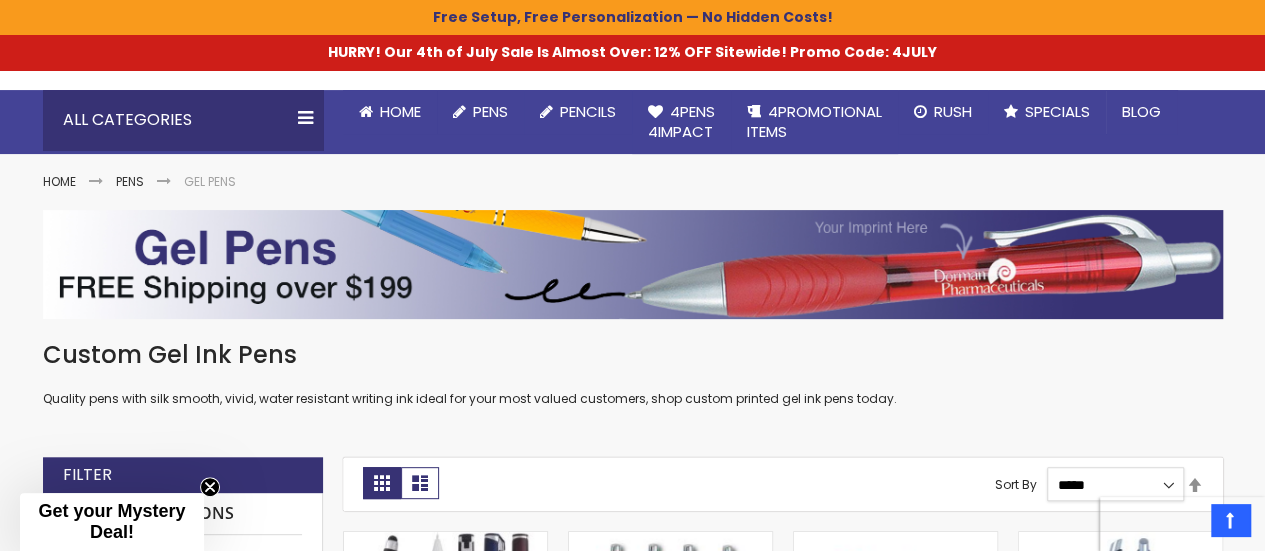 click on "**********" at bounding box center [1115, 484] 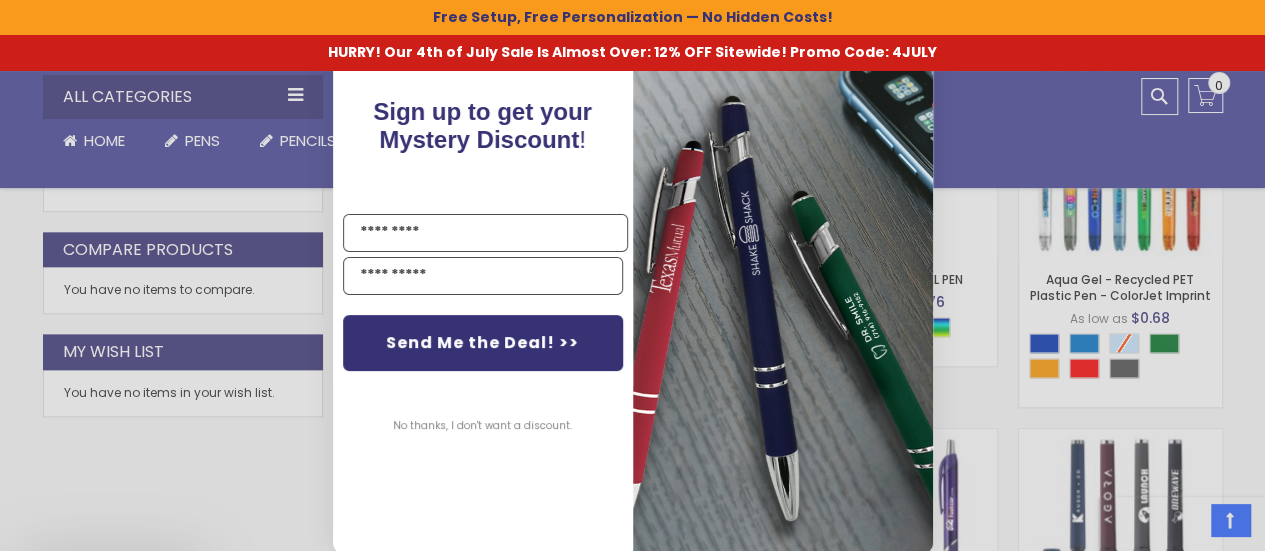 scroll, scrollTop: 1066, scrollLeft: 0, axis: vertical 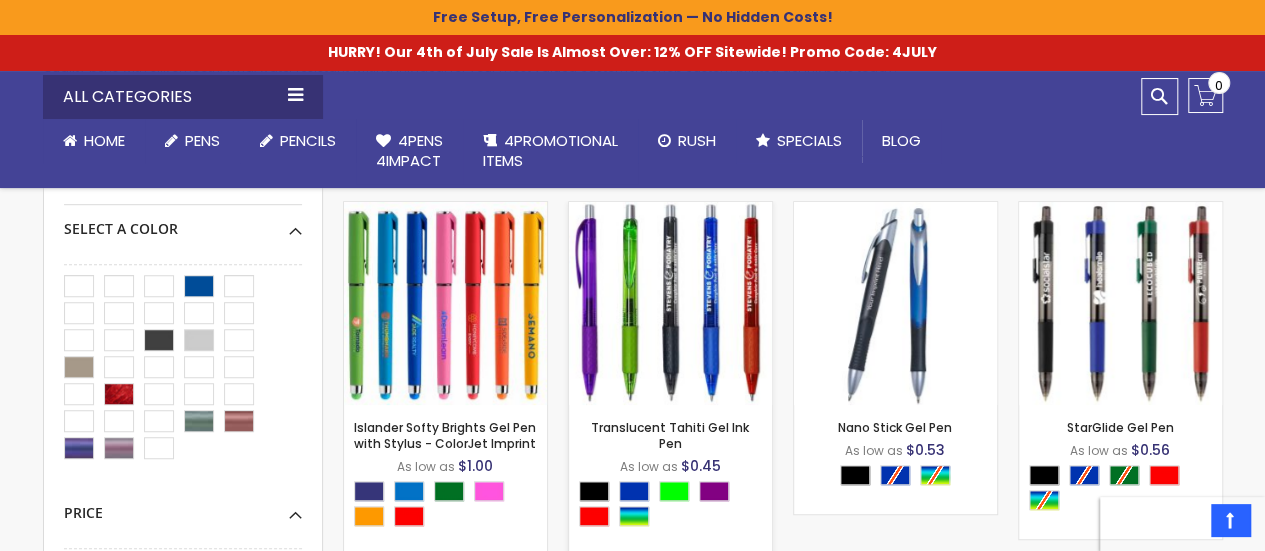 click at bounding box center [670, 303] 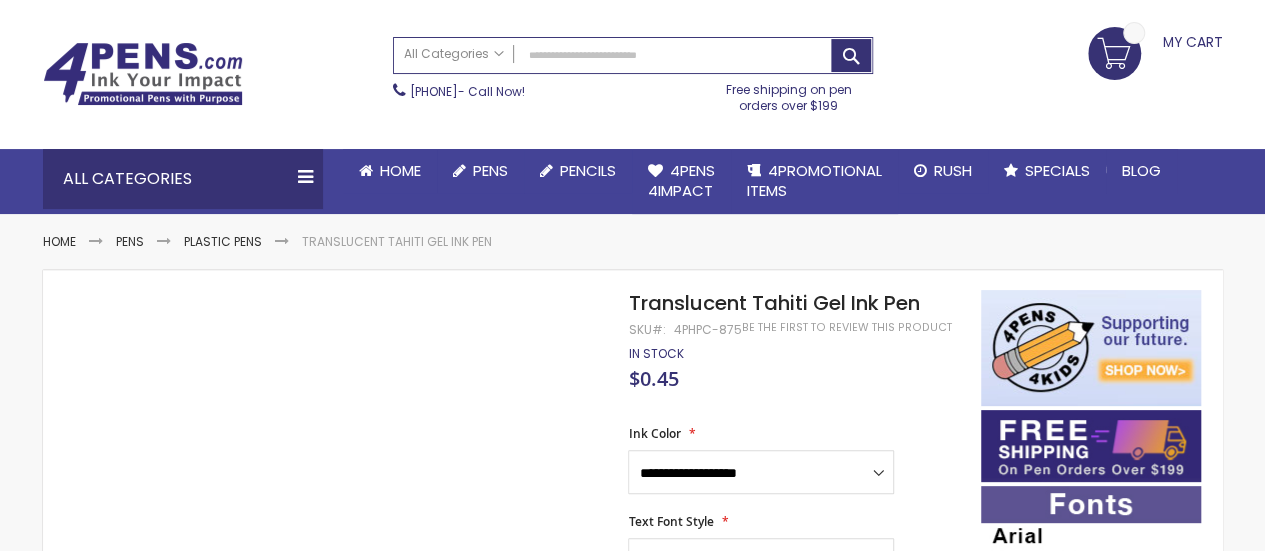 scroll, scrollTop: 200, scrollLeft: 0, axis: vertical 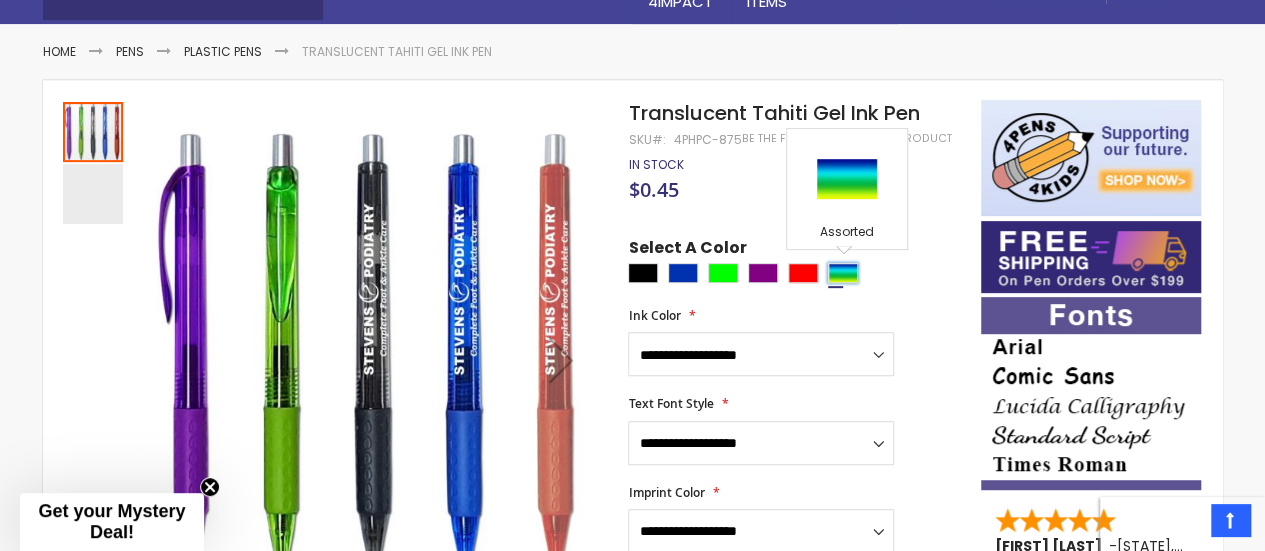 click at bounding box center (843, 273) 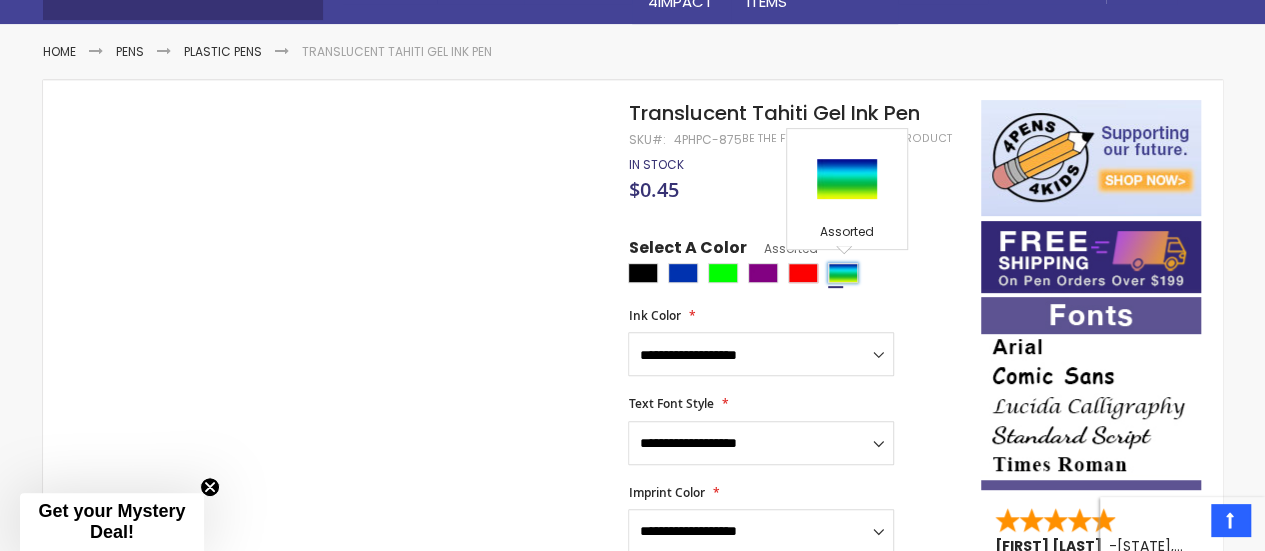 scroll, scrollTop: 371, scrollLeft: 0, axis: vertical 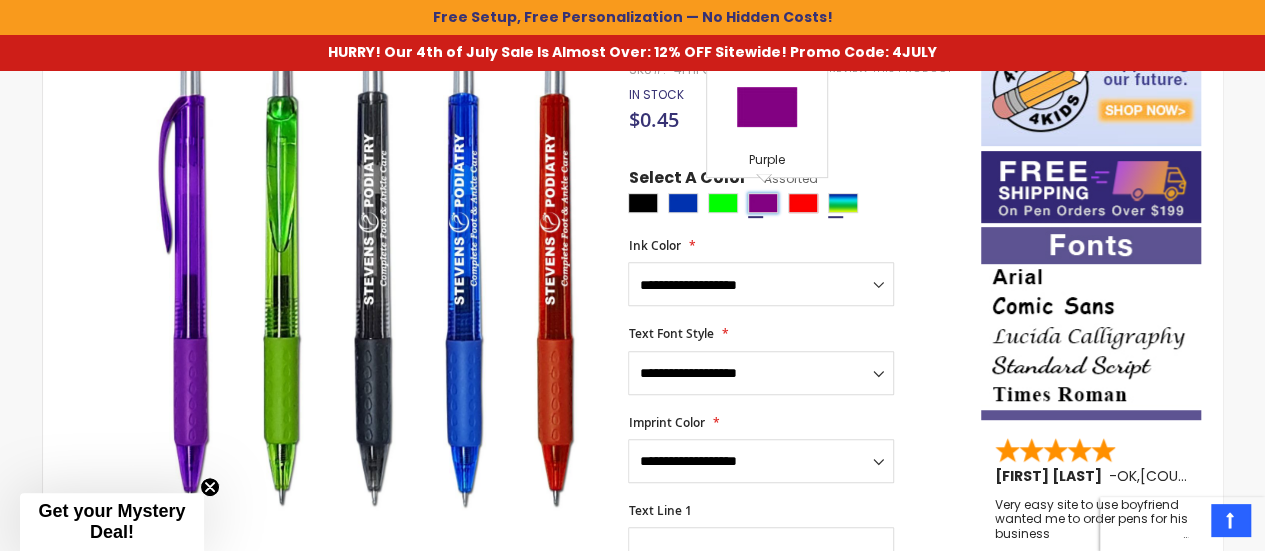 click at bounding box center (763, 203) 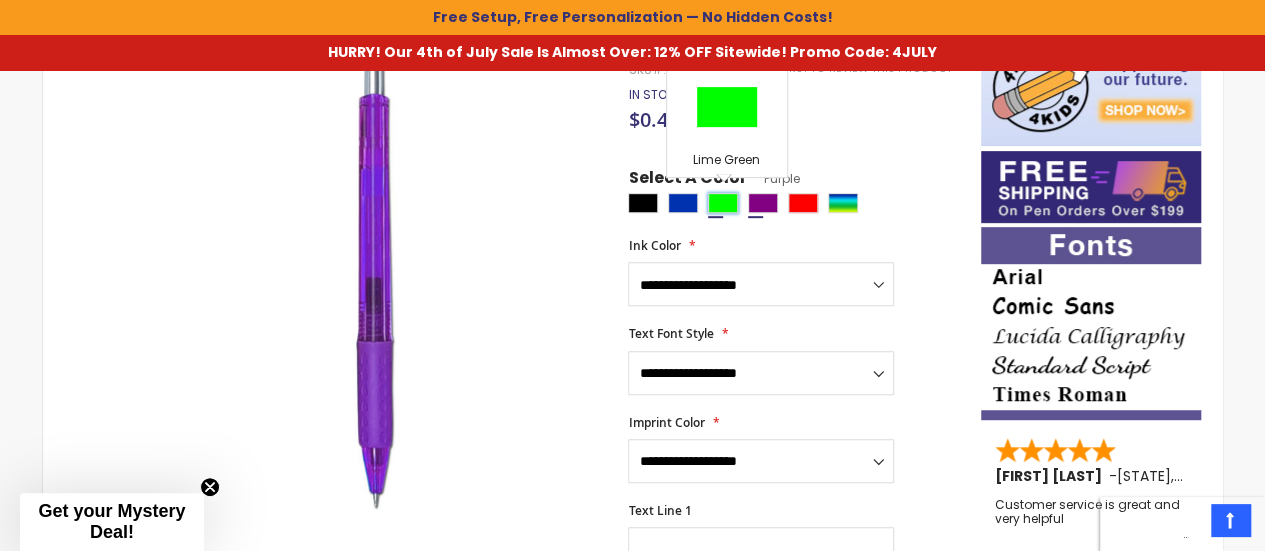 click at bounding box center (723, 203) 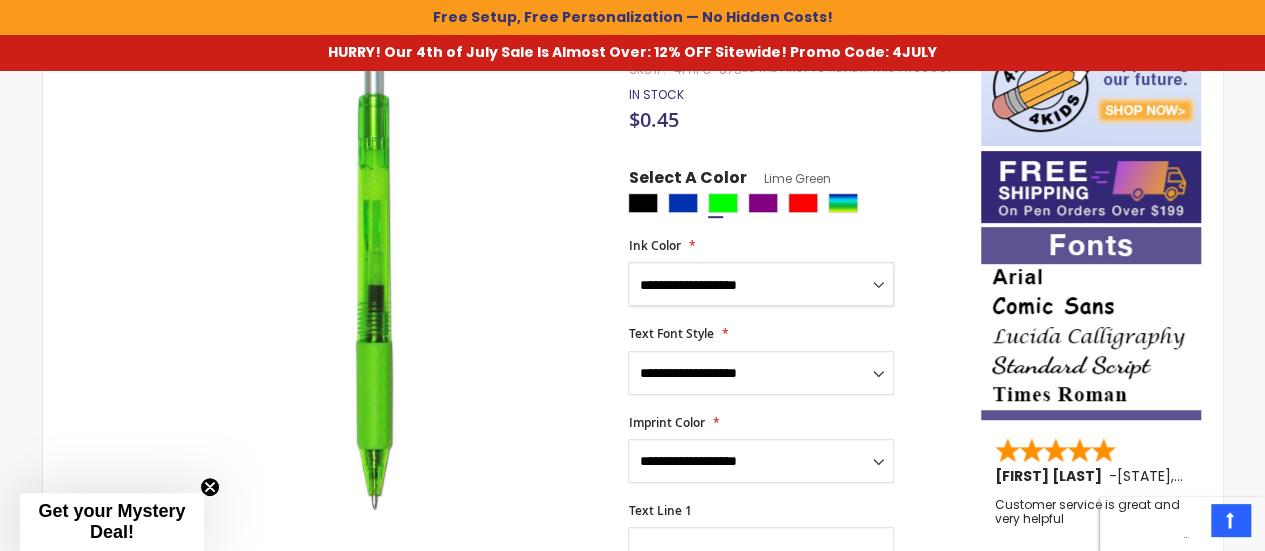 click on "**********" at bounding box center (761, 284) 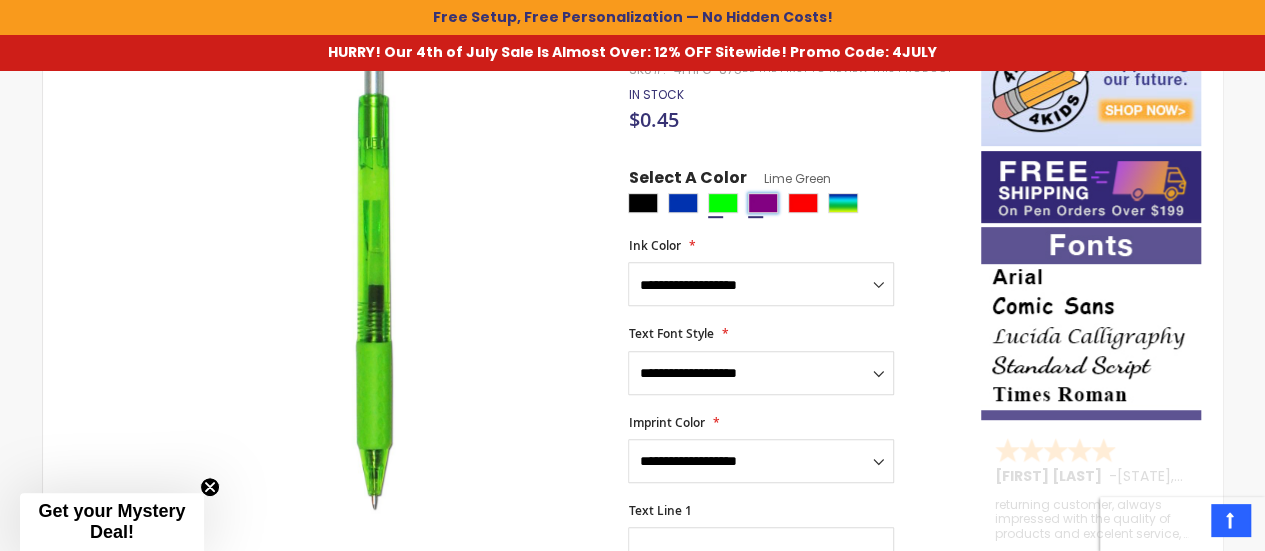 click at bounding box center [763, 203] 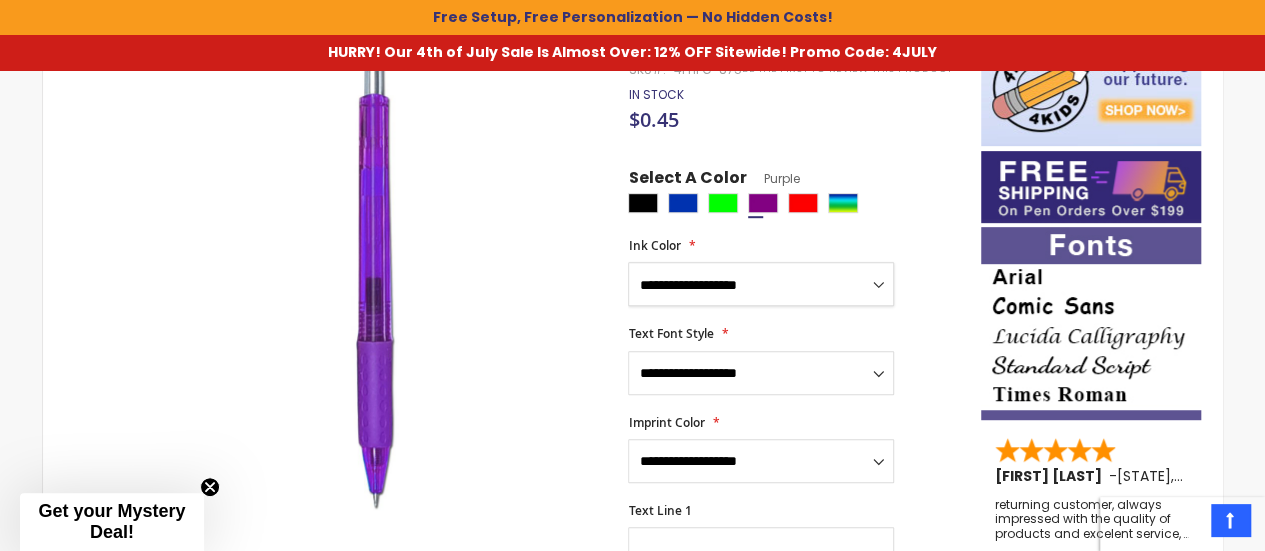 click on "**********" at bounding box center (761, 284) 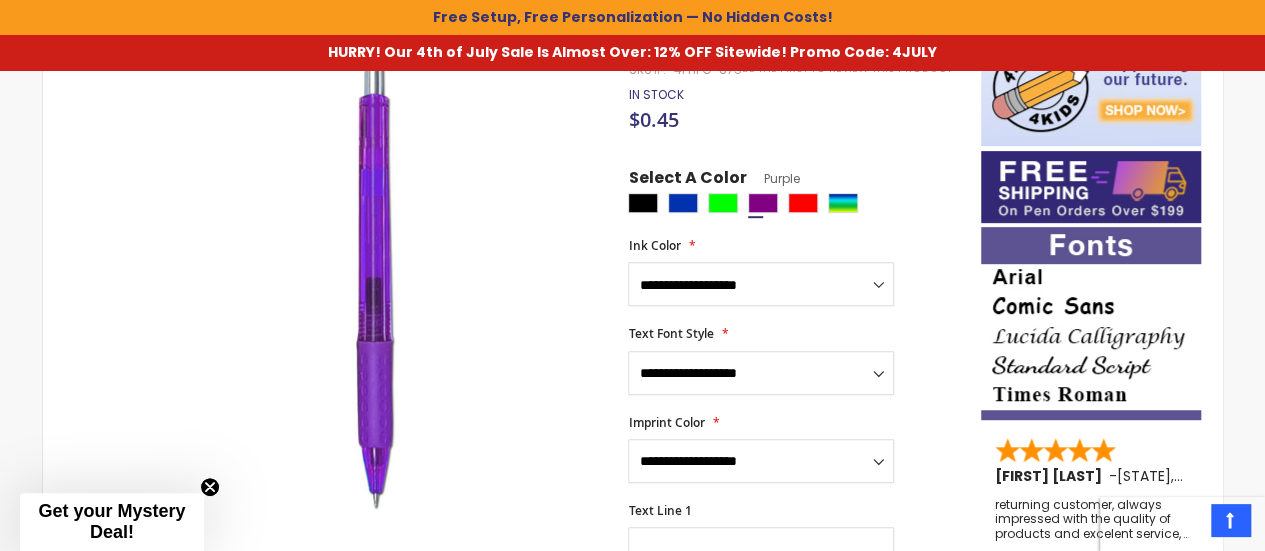click on "**********" at bounding box center (794, 610) 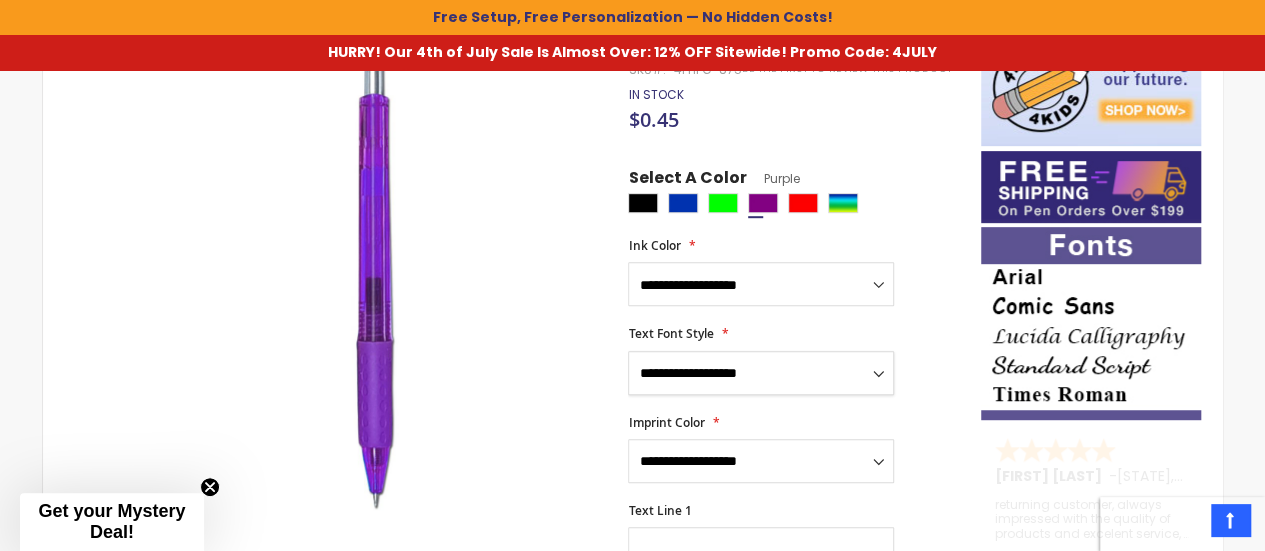 click on "**********" at bounding box center (761, 373) 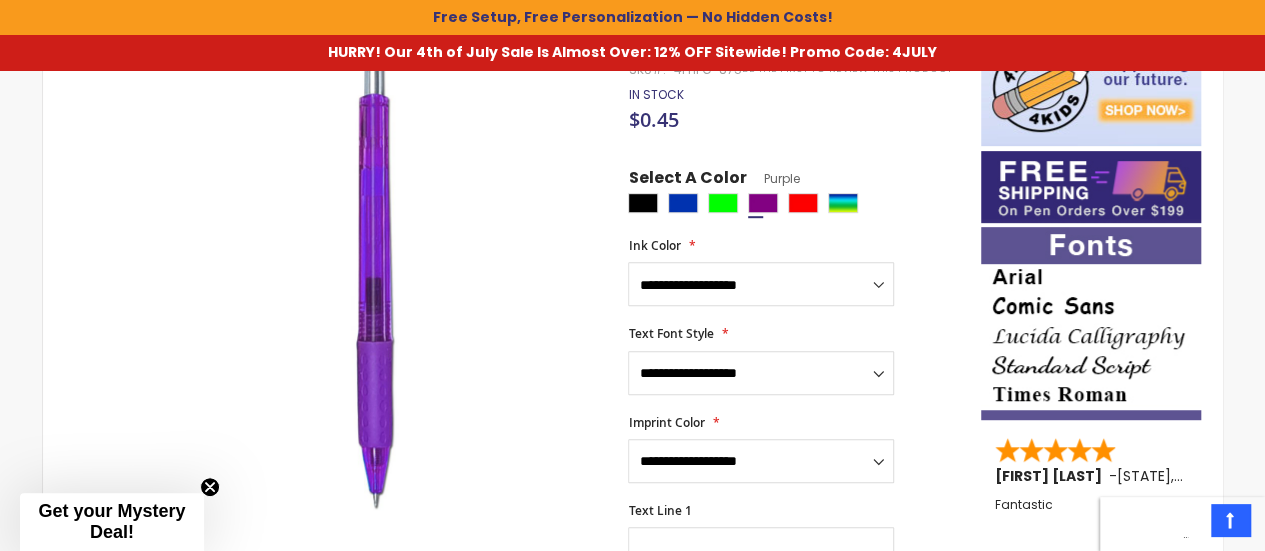 click on "**********" at bounding box center (794, 449) 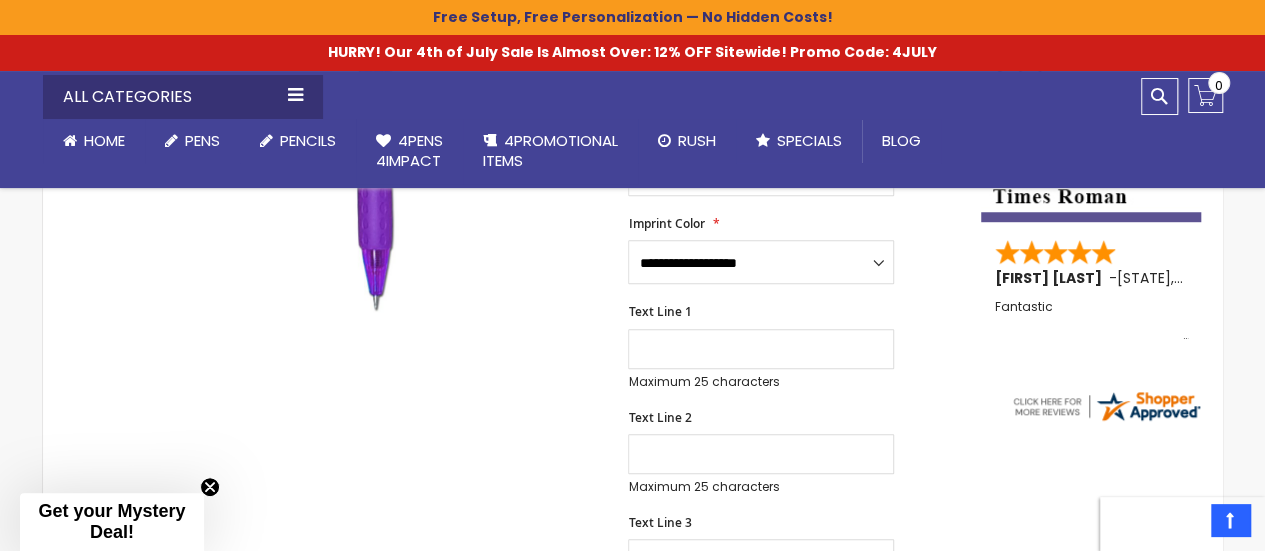 scroll, scrollTop: 571, scrollLeft: 0, axis: vertical 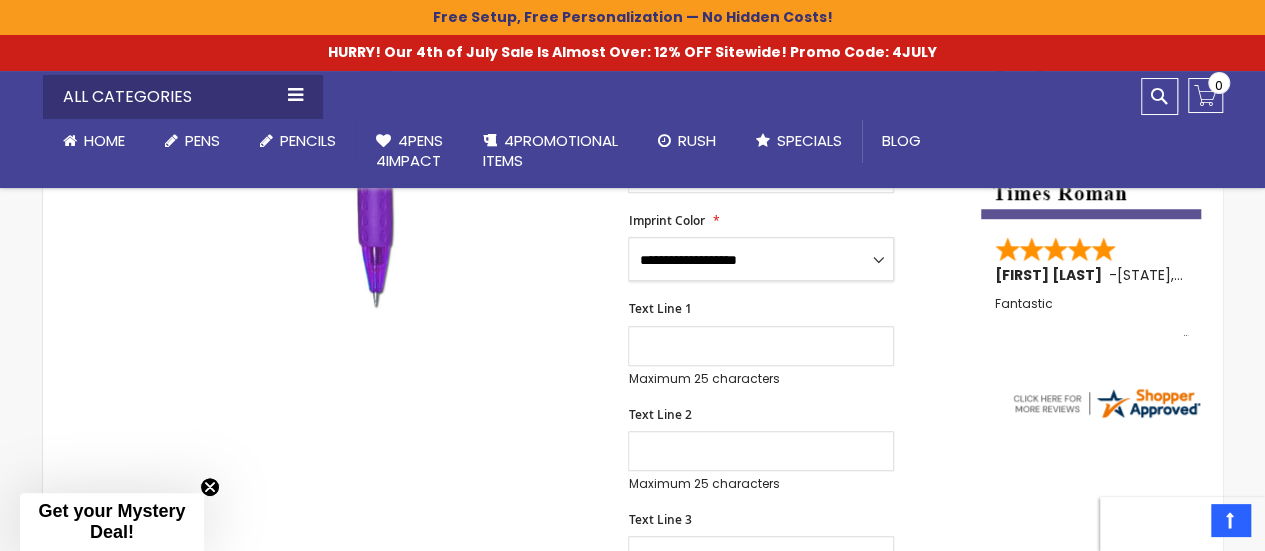 click on "**********" at bounding box center [761, 259] 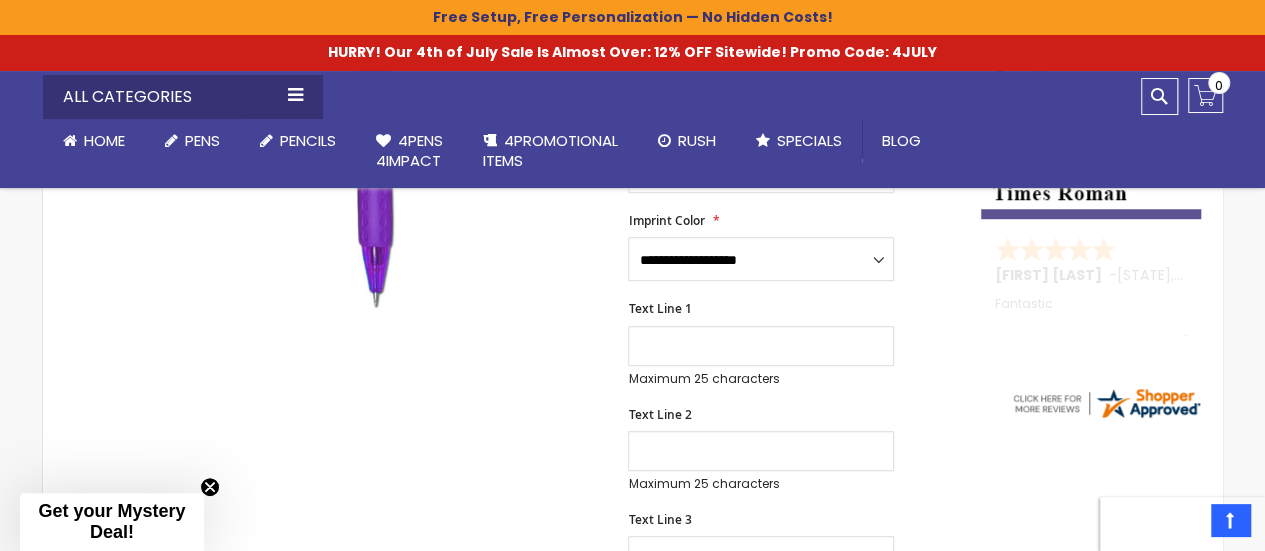click on "**********" at bounding box center (794, 408) 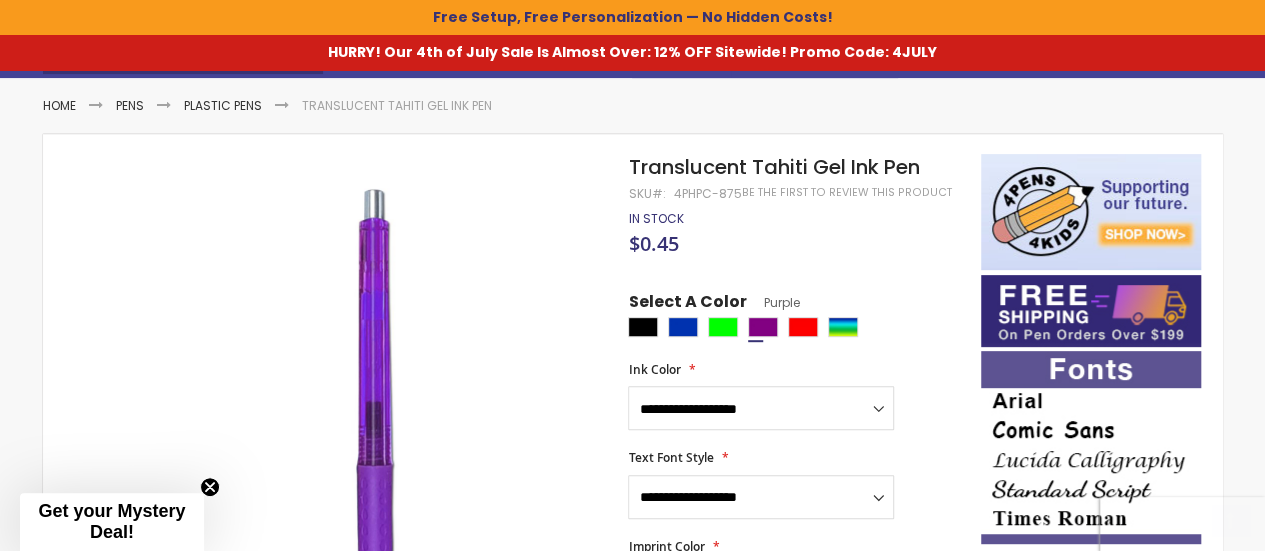 scroll, scrollTop: 271, scrollLeft: 0, axis: vertical 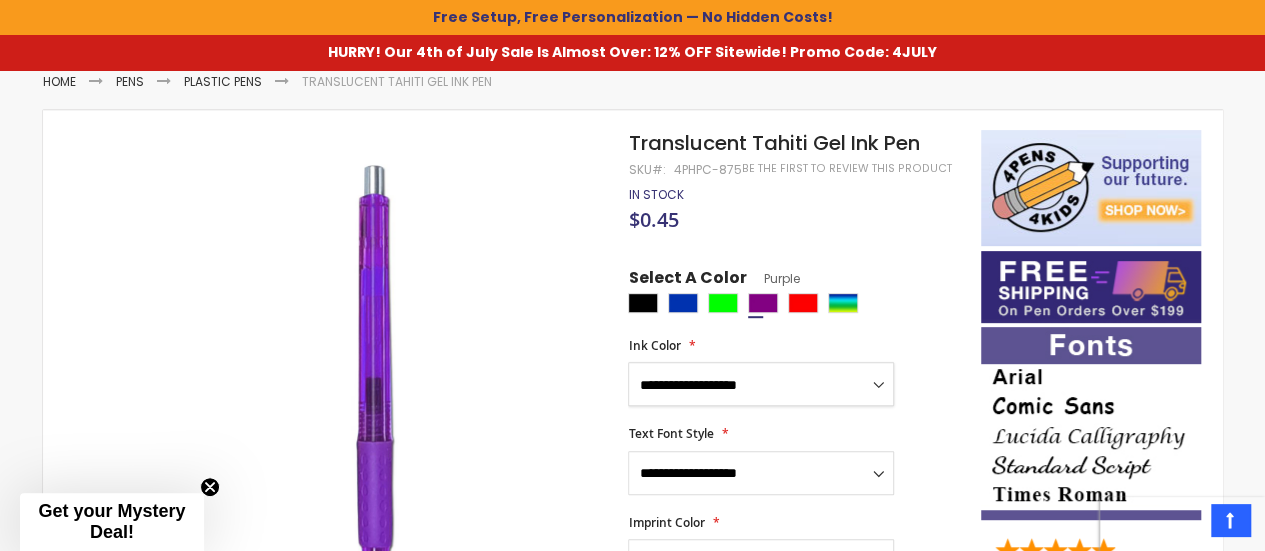 click on "**********" at bounding box center (761, 384) 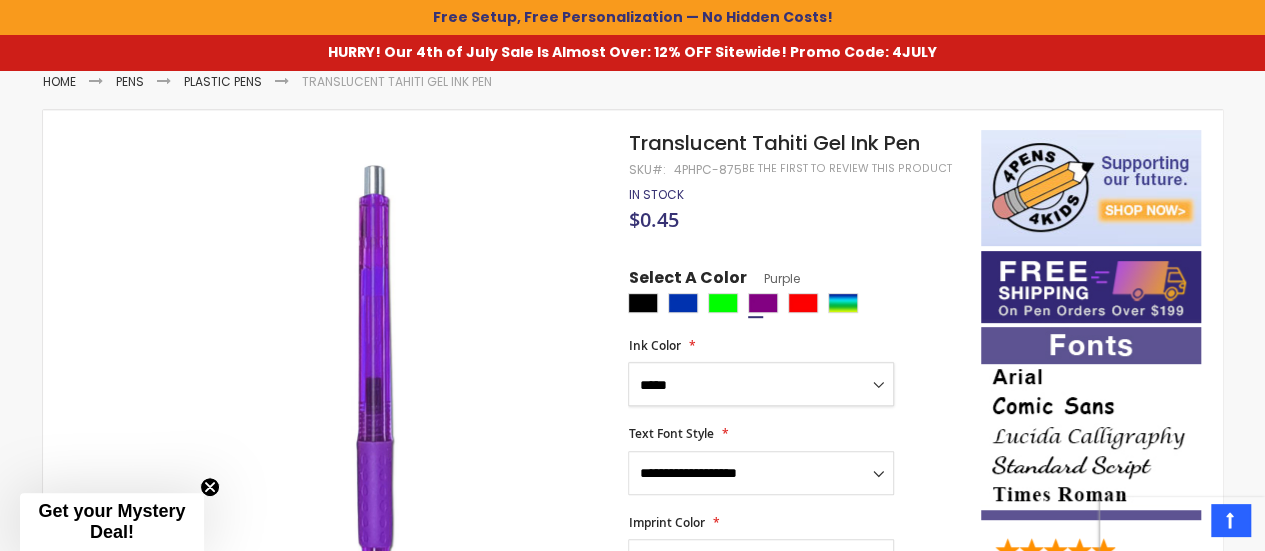 click on "**********" at bounding box center [761, 384] 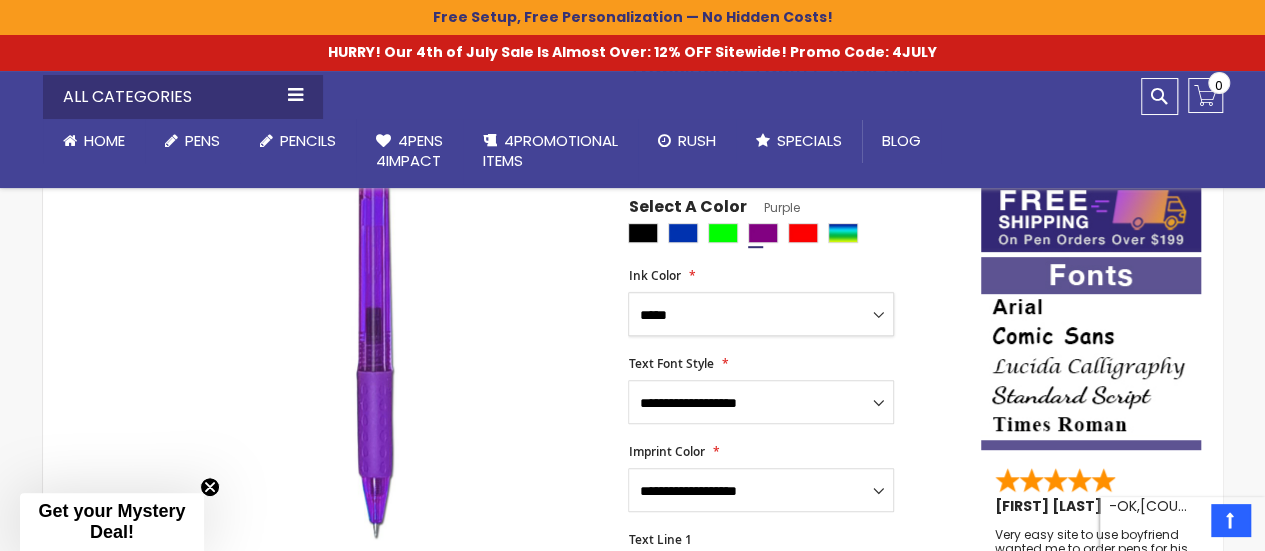 scroll, scrollTop: 371, scrollLeft: 0, axis: vertical 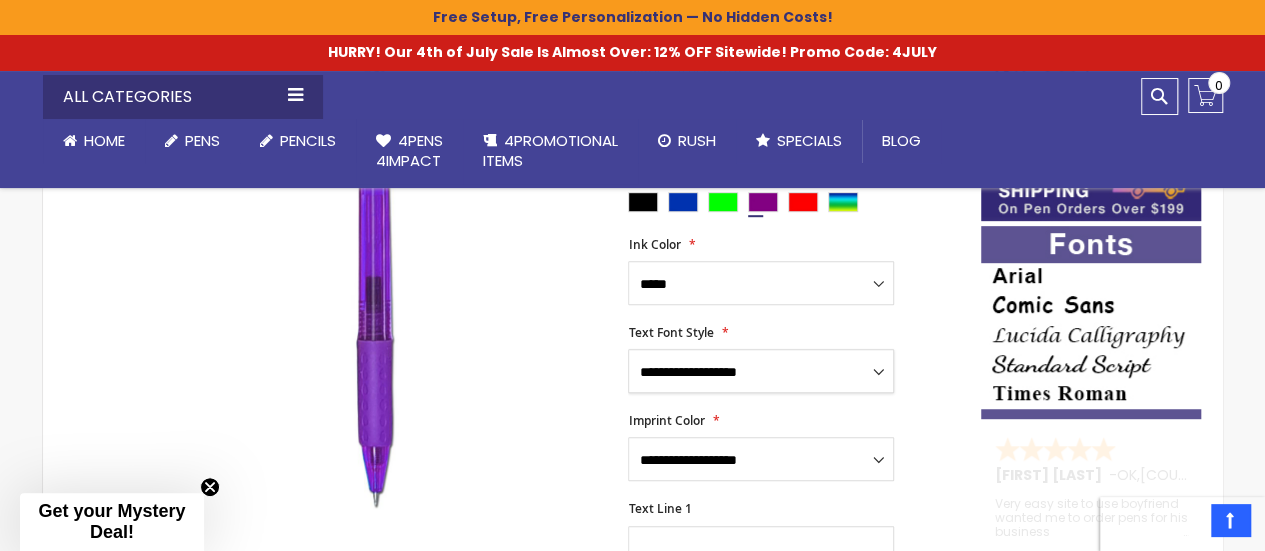 click on "**********" at bounding box center [761, 371] 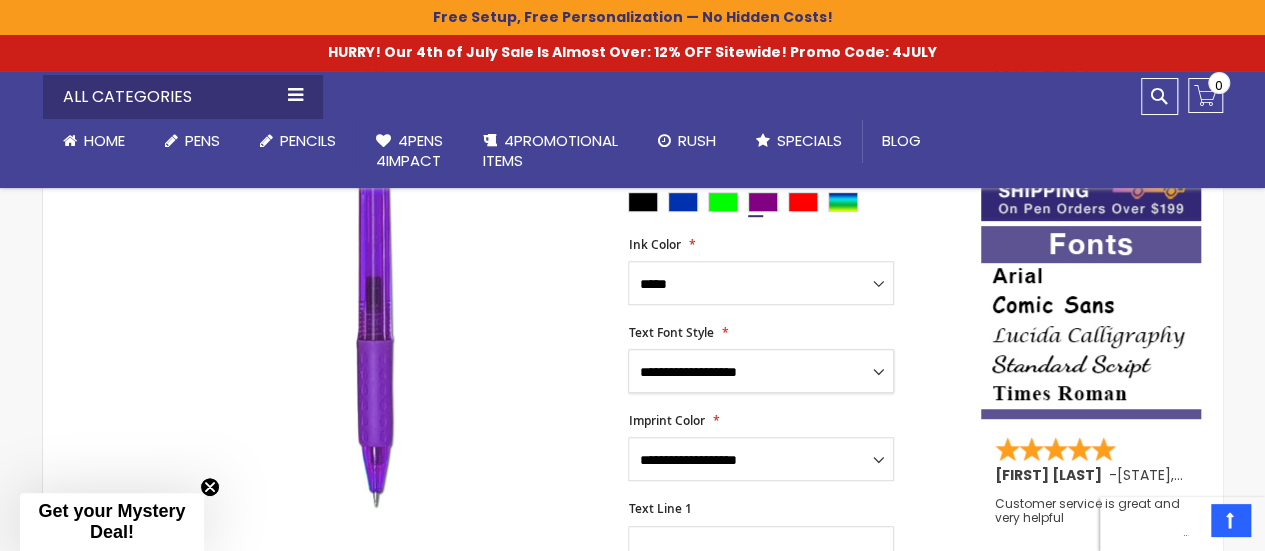 select on "*****" 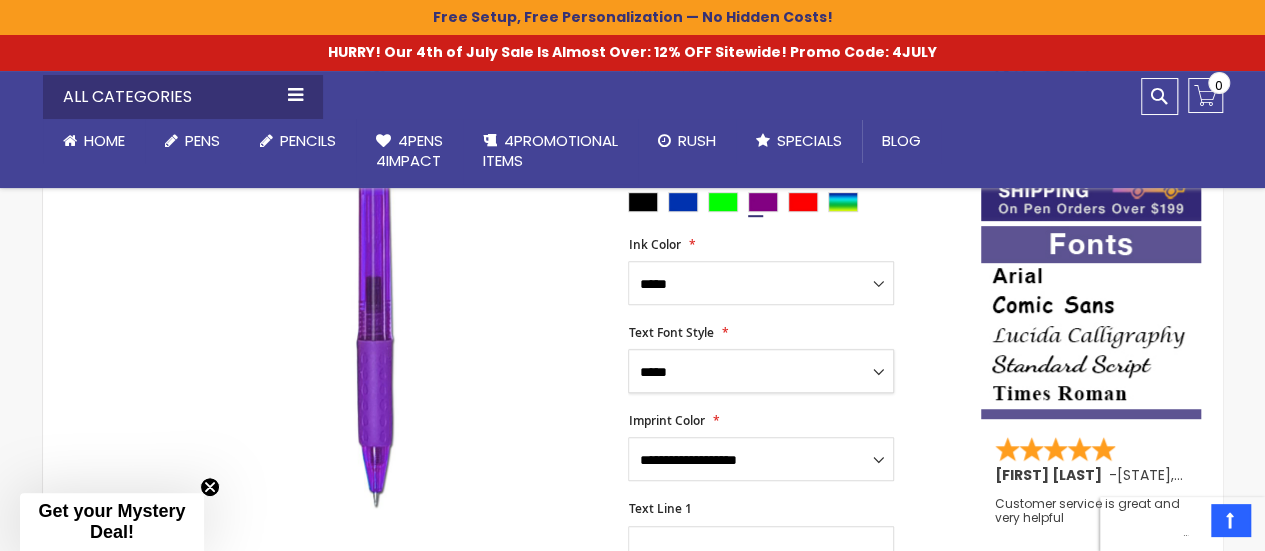 click on "**********" at bounding box center [761, 371] 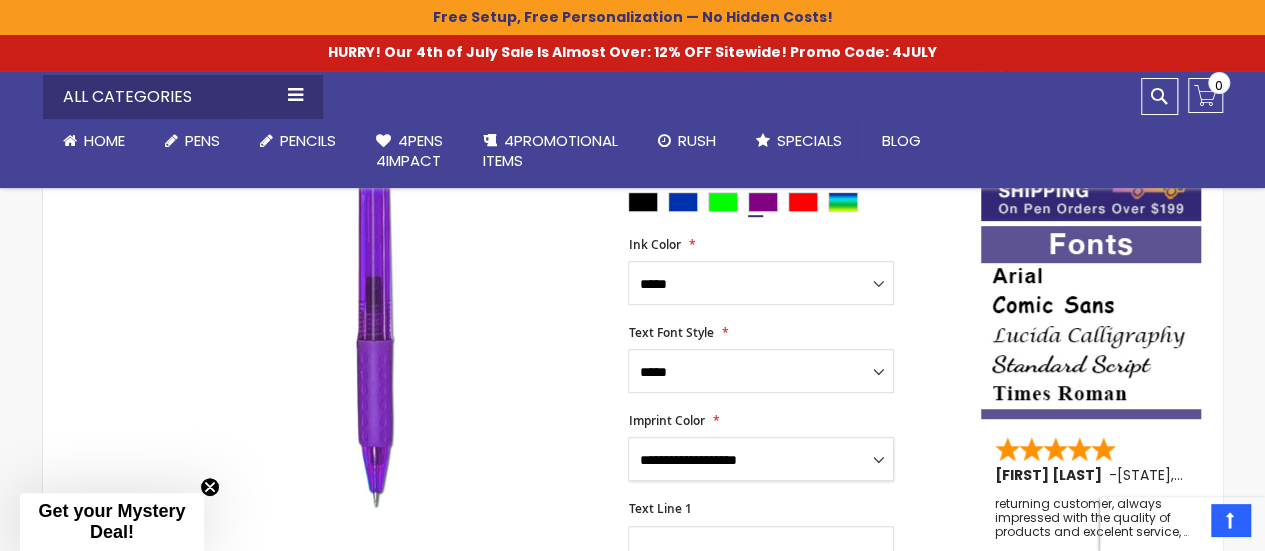 click on "**********" at bounding box center [761, 459] 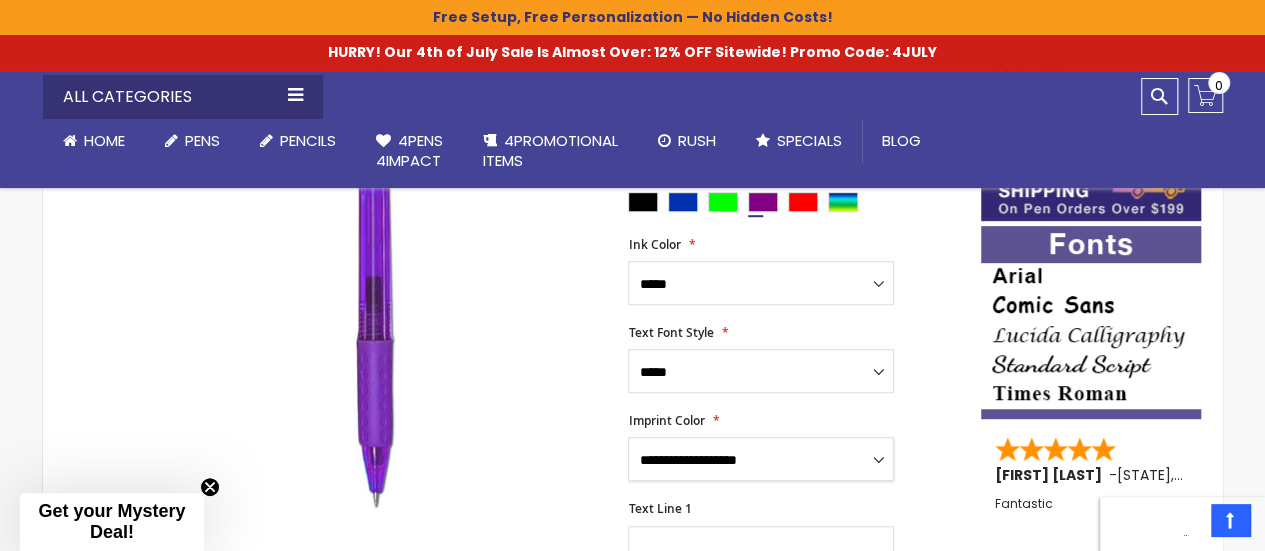 select on "*****" 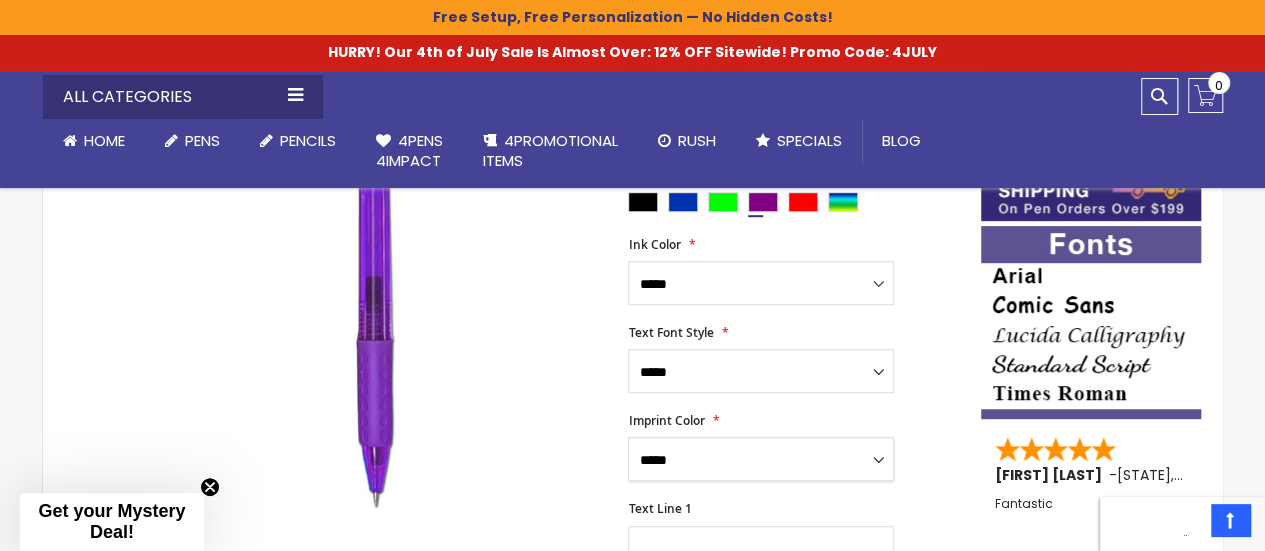 click on "**********" at bounding box center [761, 459] 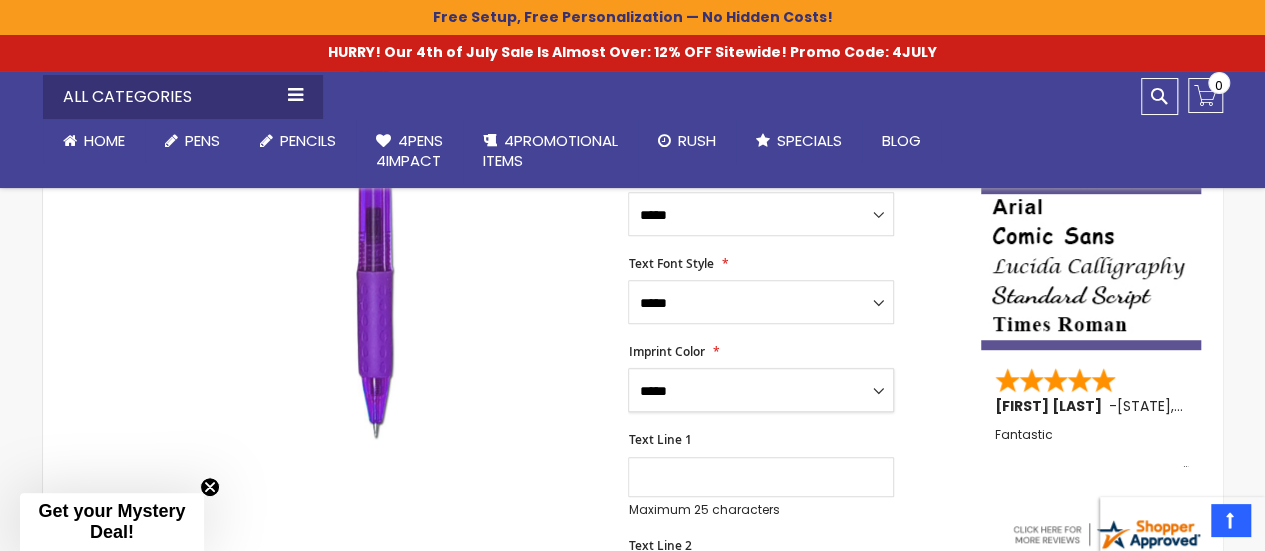 scroll, scrollTop: 471, scrollLeft: 0, axis: vertical 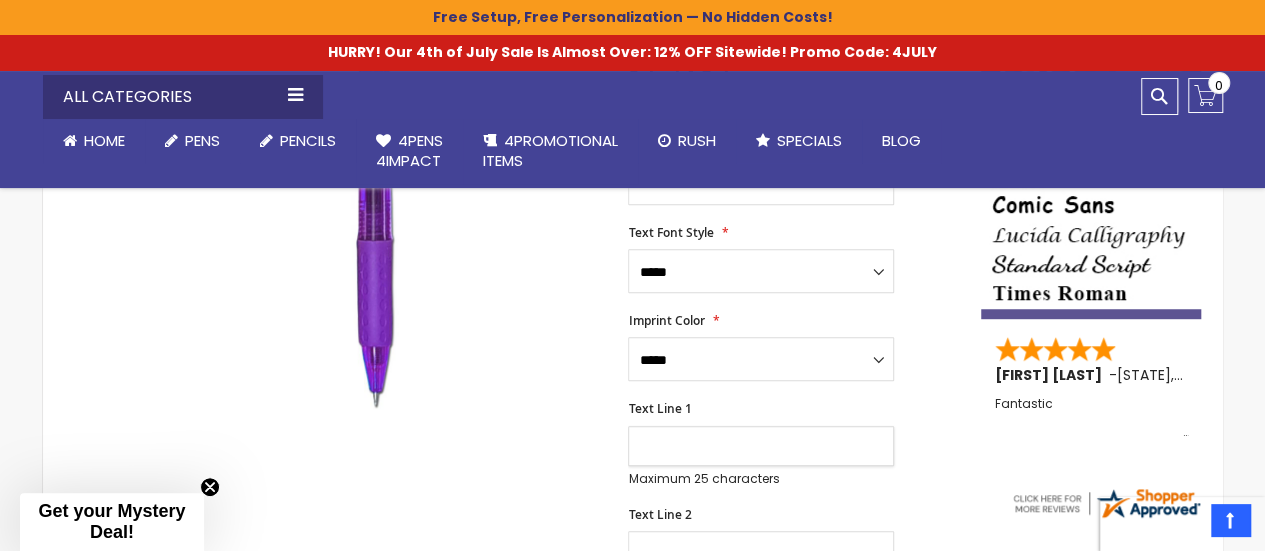click on "Text Line 1" at bounding box center (761, 446) 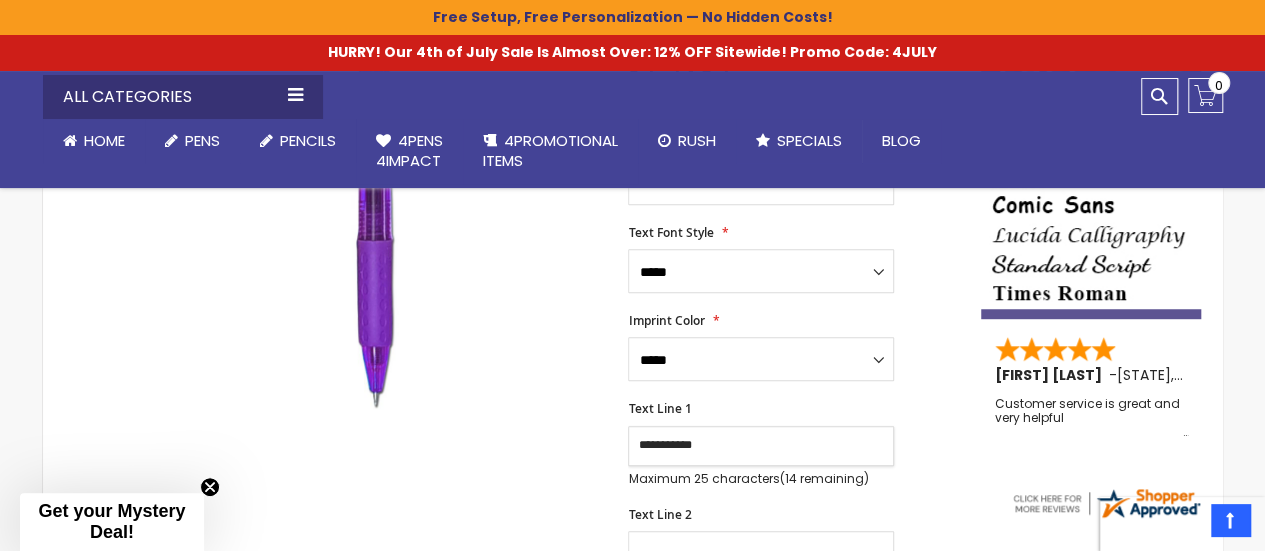 type on "**********" 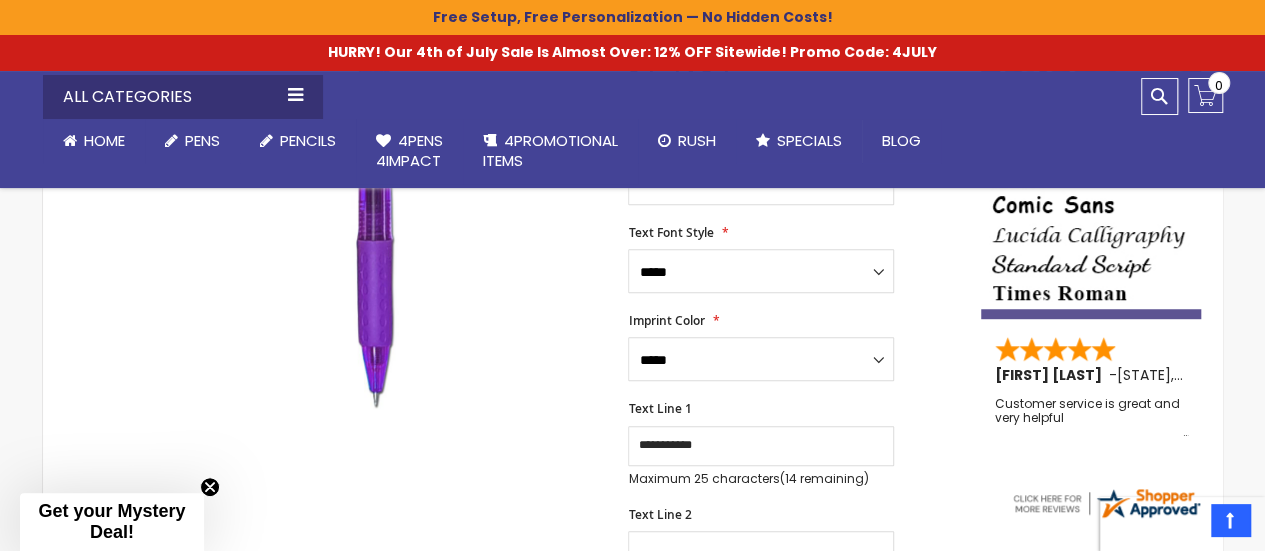 click on "Skip to the end of the images gallery
Skip to the beginning of the images gallery
Translucent Tahiti Gel Ink Pen
SKU
4PHPC-875
Be the first to review this product
In stock
Only  %1  left
$0.45" at bounding box center [512, 774] 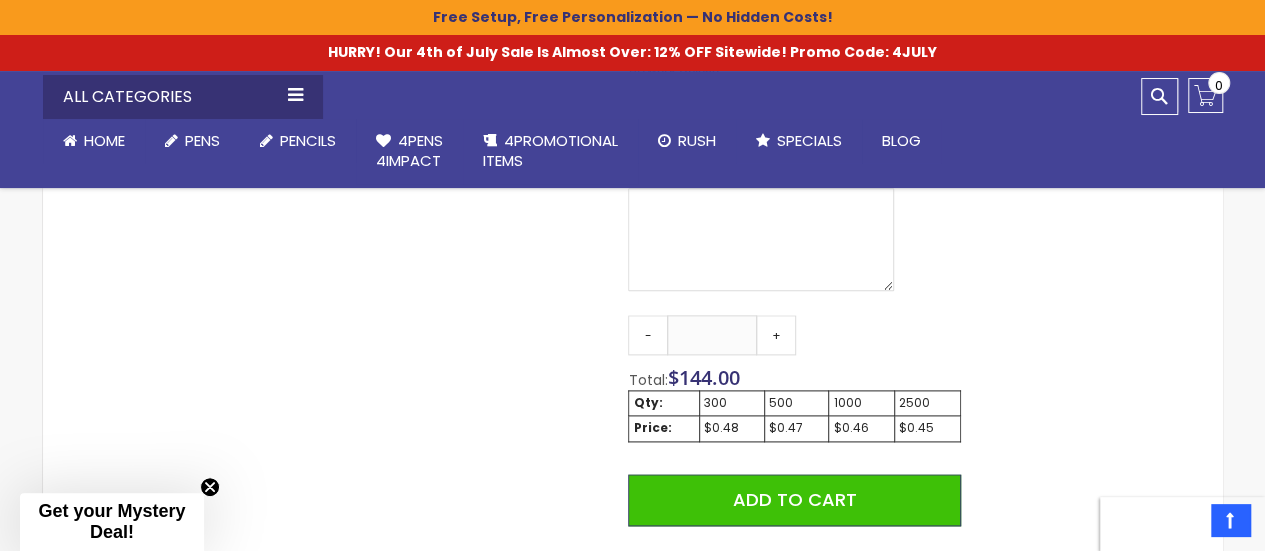 scroll, scrollTop: 1171, scrollLeft: 0, axis: vertical 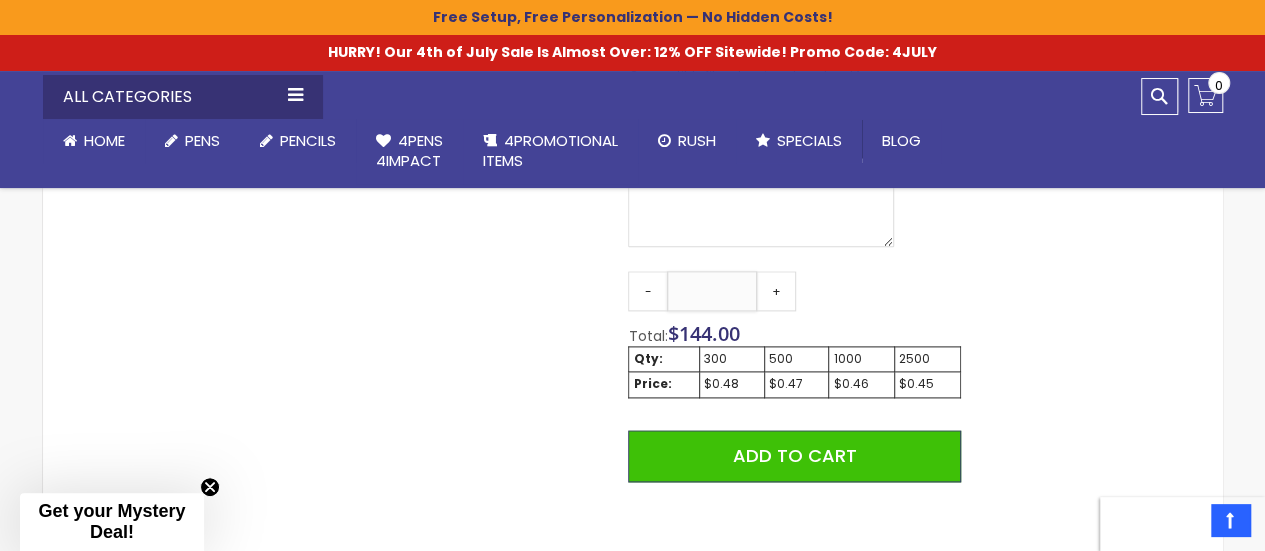 click on "***" at bounding box center [712, 291] 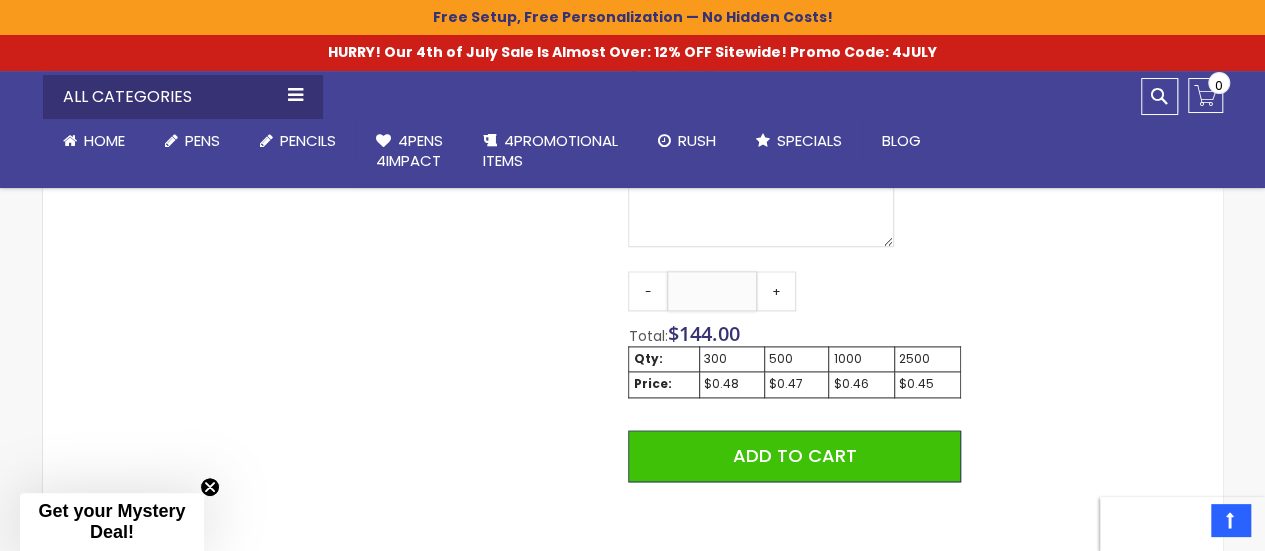 drag, startPoint x: 736, startPoint y: 293, endPoint x: 687, endPoint y: 293, distance: 49 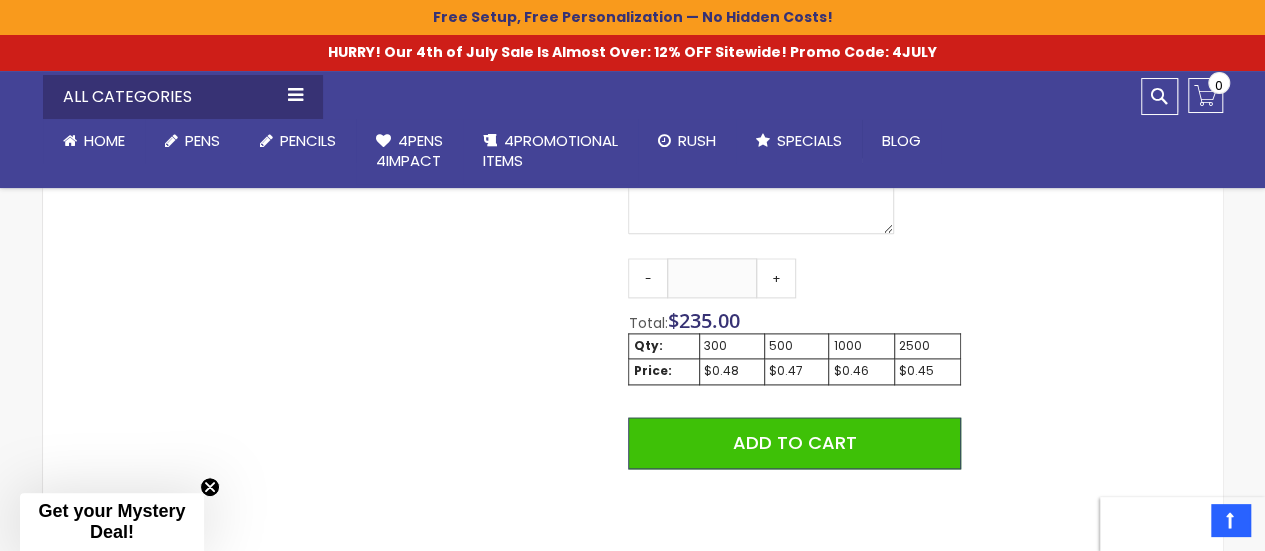 scroll, scrollTop: 1200, scrollLeft: 0, axis: vertical 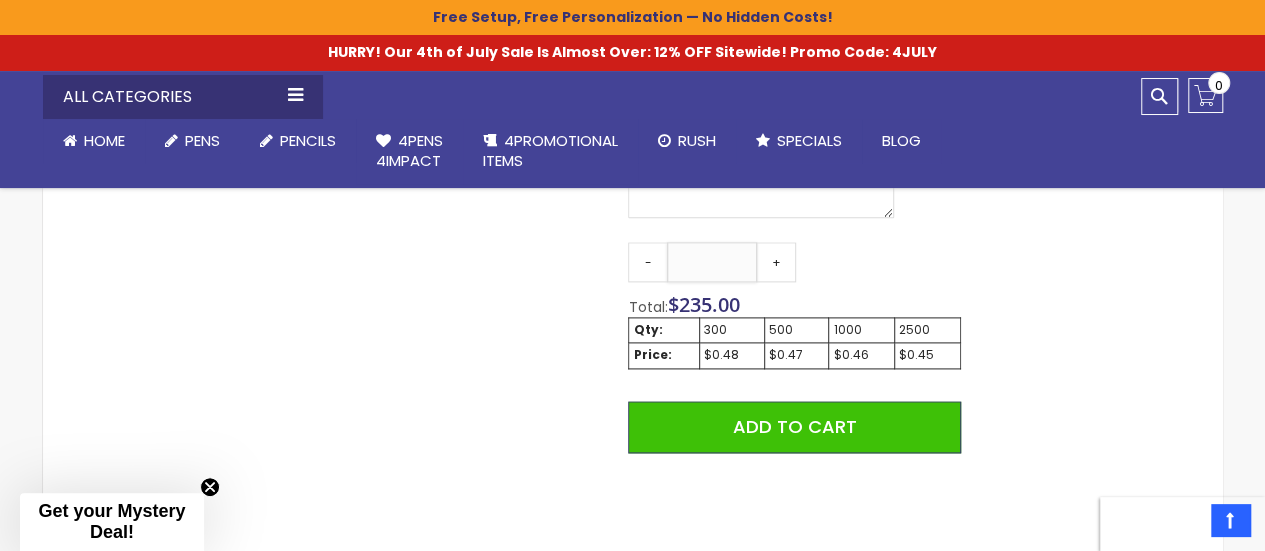 drag, startPoint x: 730, startPoint y: 259, endPoint x: 677, endPoint y: 256, distance: 53.08484 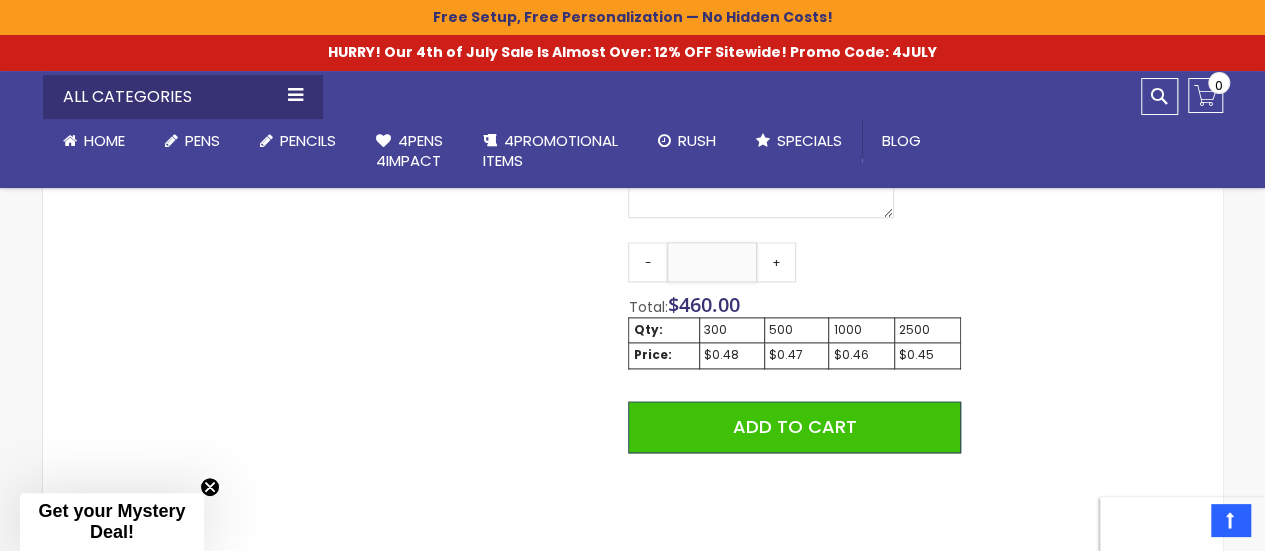 drag, startPoint x: 728, startPoint y: 258, endPoint x: 679, endPoint y: 256, distance: 49.0408 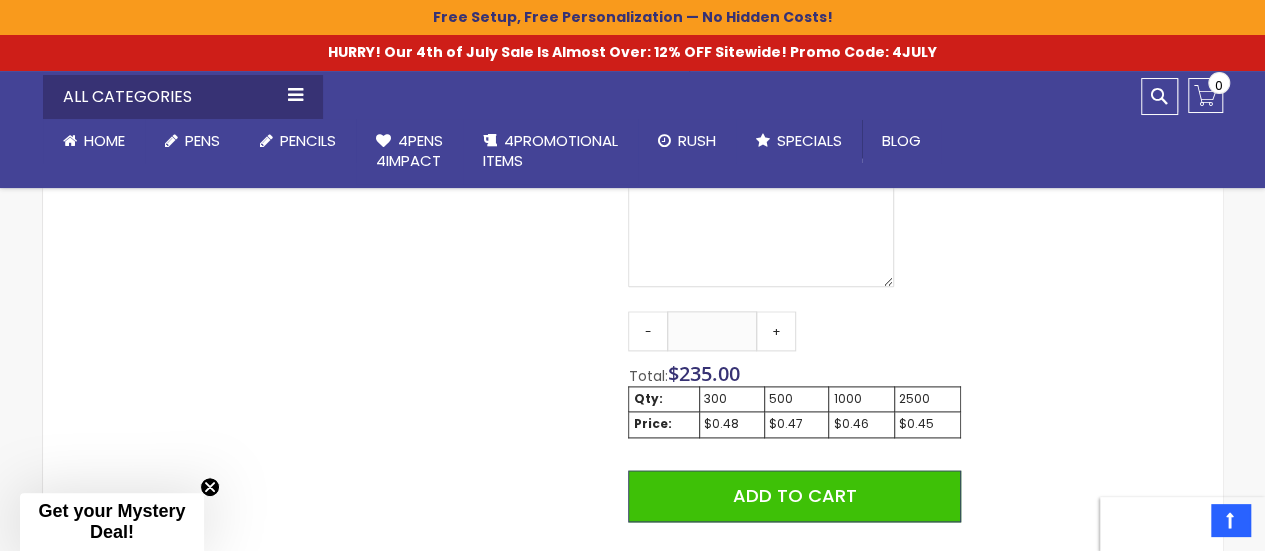 scroll, scrollTop: 1100, scrollLeft: 0, axis: vertical 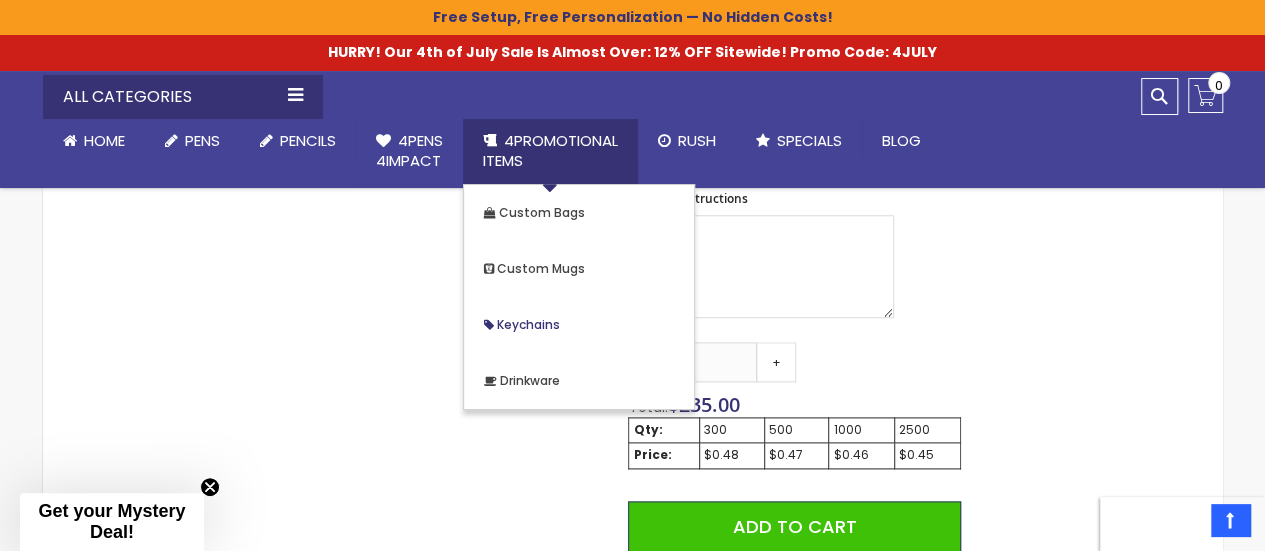 click on "Keychains" at bounding box center [528, 324] 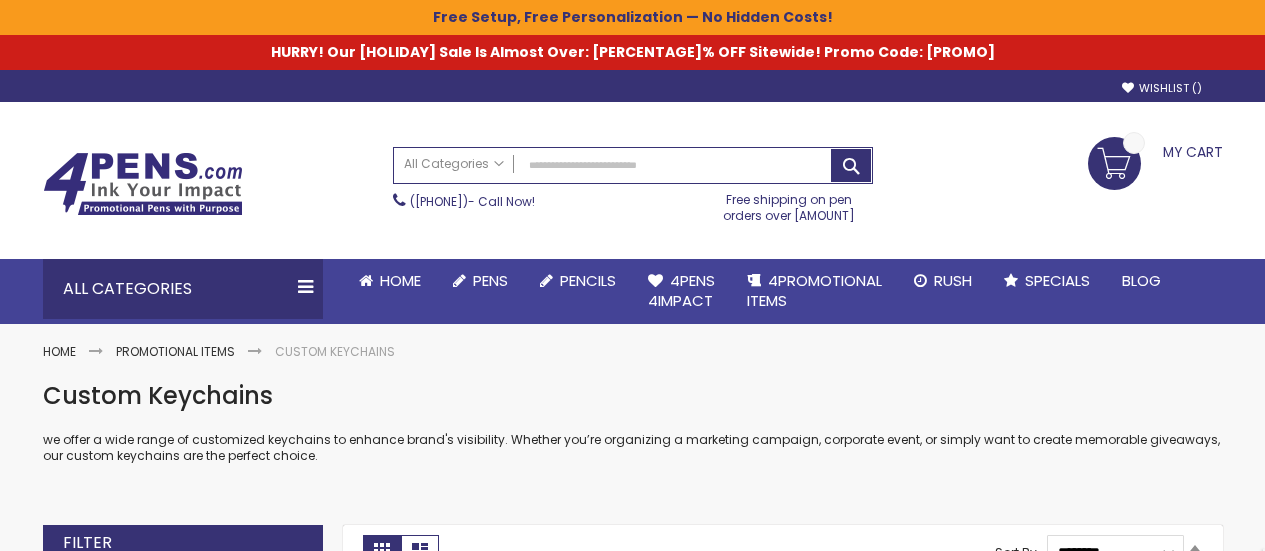 scroll, scrollTop: 300, scrollLeft: 0, axis: vertical 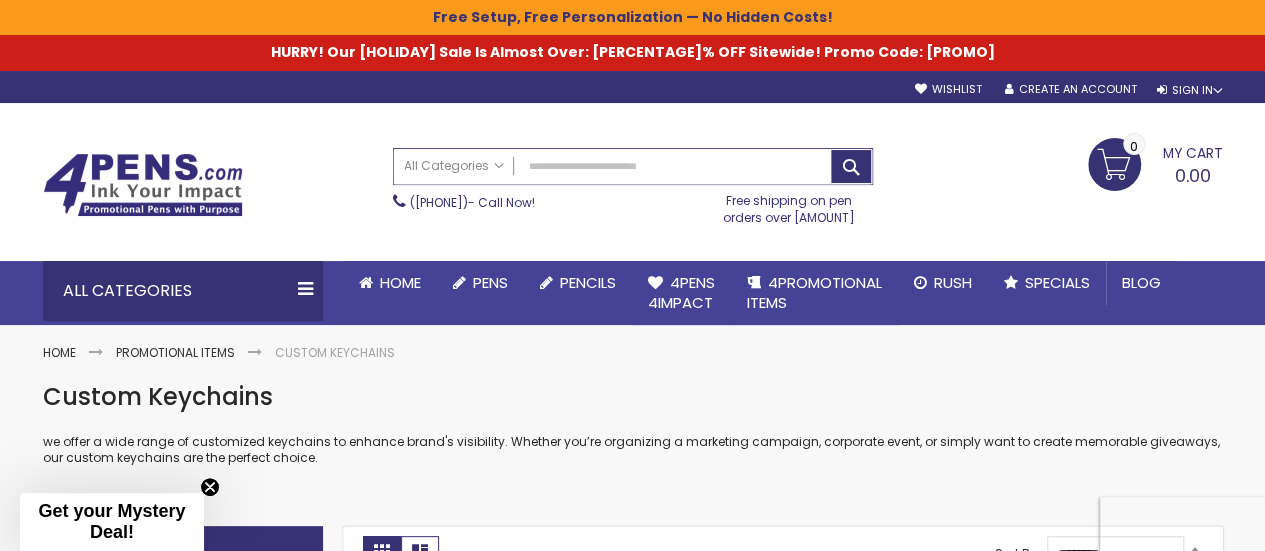 click on "Search" at bounding box center (633, 166) 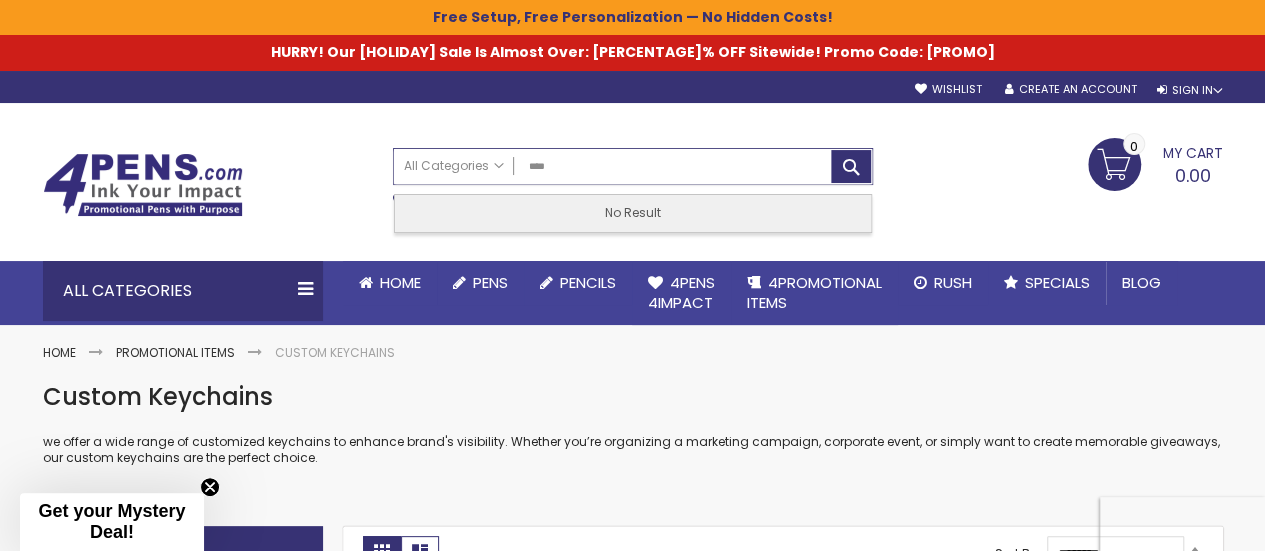 type on "****" 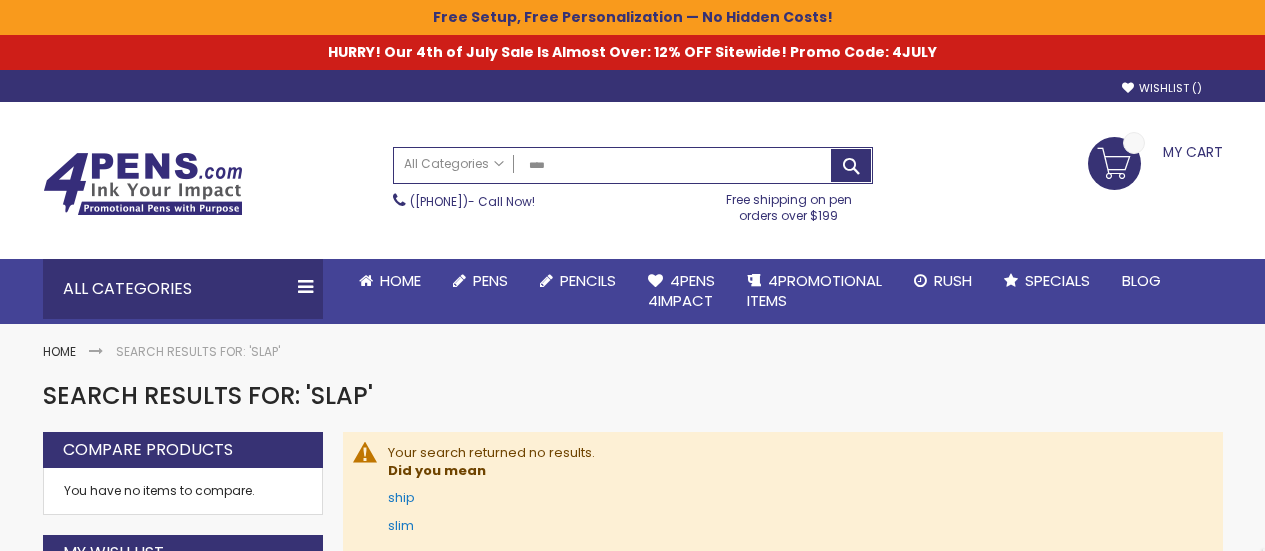 scroll, scrollTop: 0, scrollLeft: 0, axis: both 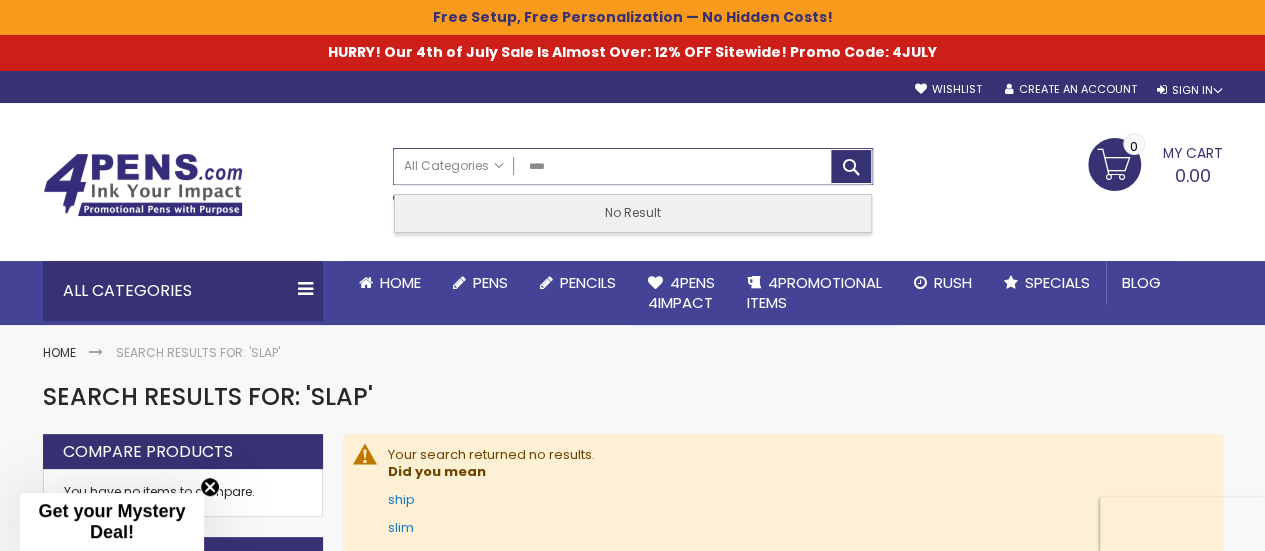 click on "****" at bounding box center [633, 166] 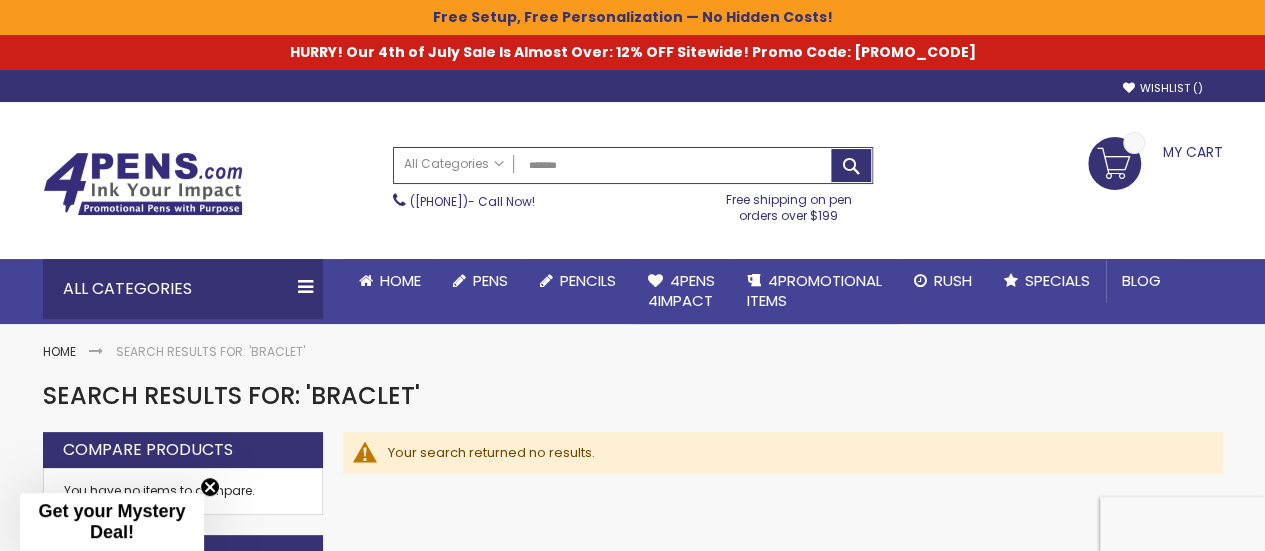 scroll, scrollTop: 84, scrollLeft: 0, axis: vertical 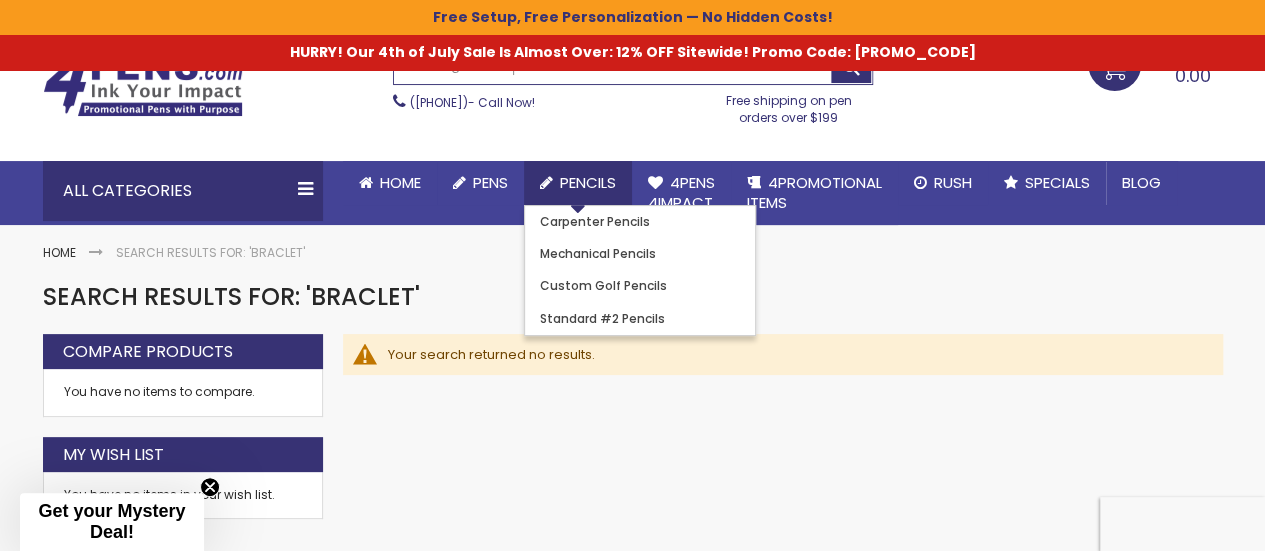 click on "Pencils" at bounding box center (588, 182) 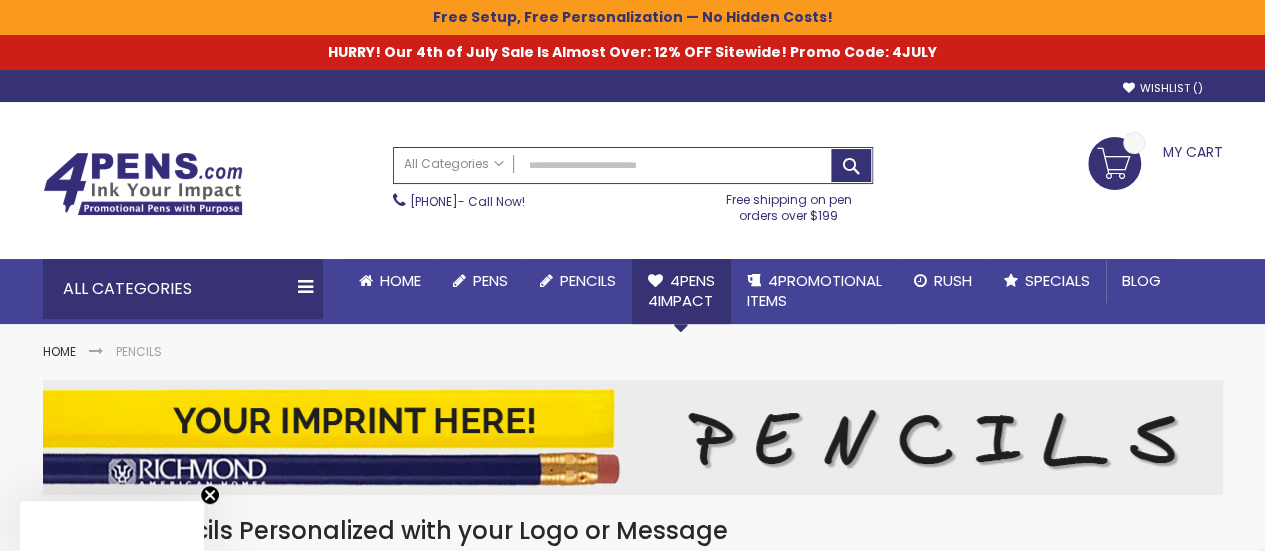 scroll, scrollTop: 400, scrollLeft: 0, axis: vertical 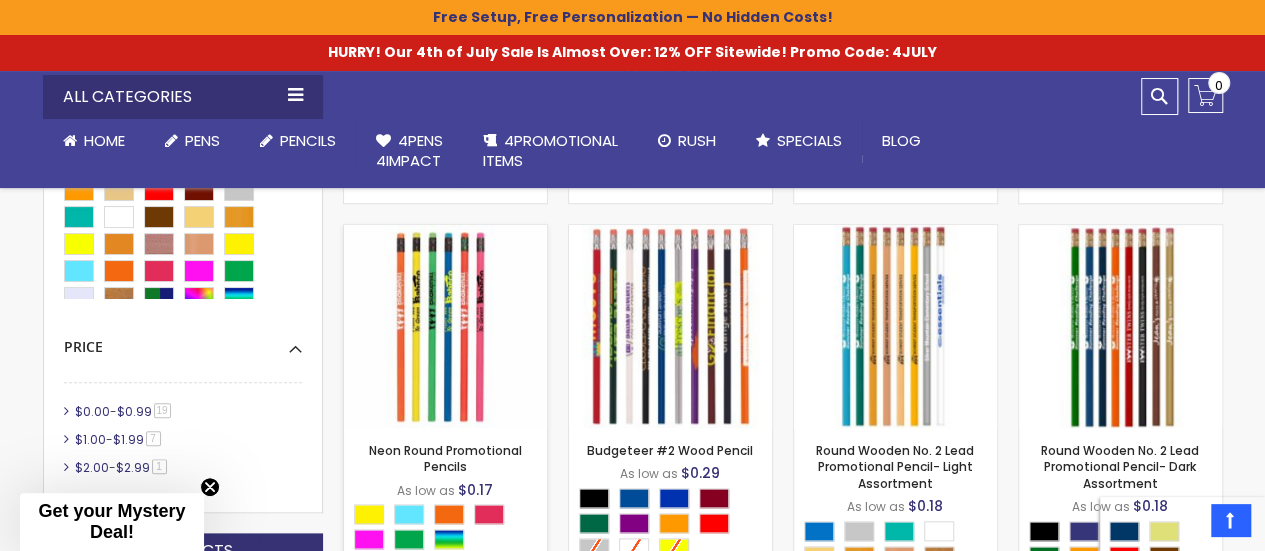 click at bounding box center (445, 326) 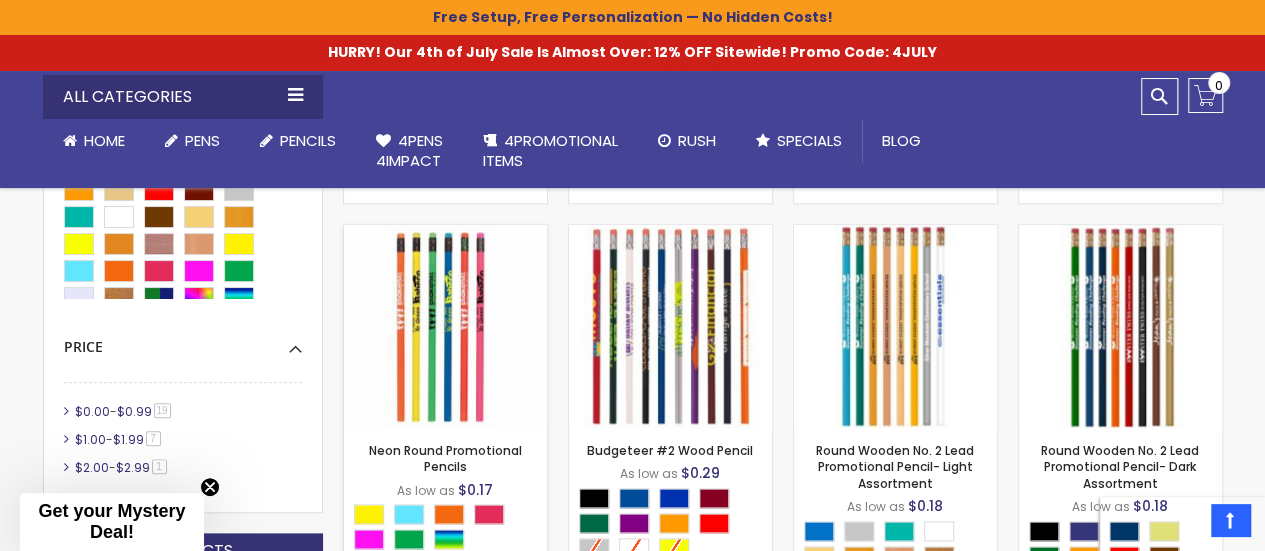 click at bounding box center (445, 326) 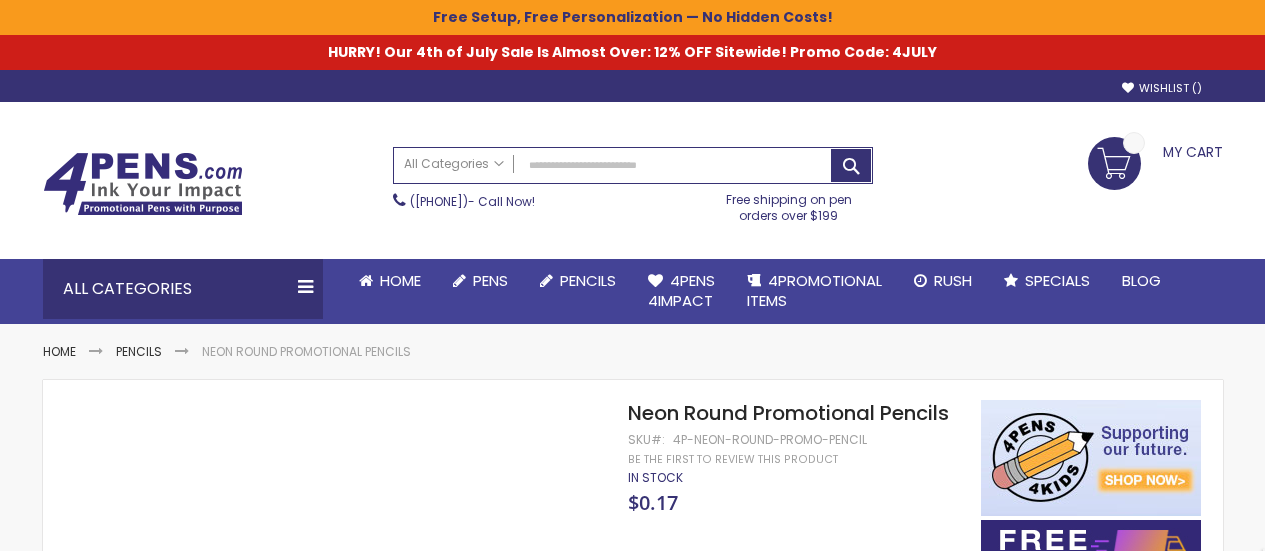 scroll, scrollTop: 0, scrollLeft: 0, axis: both 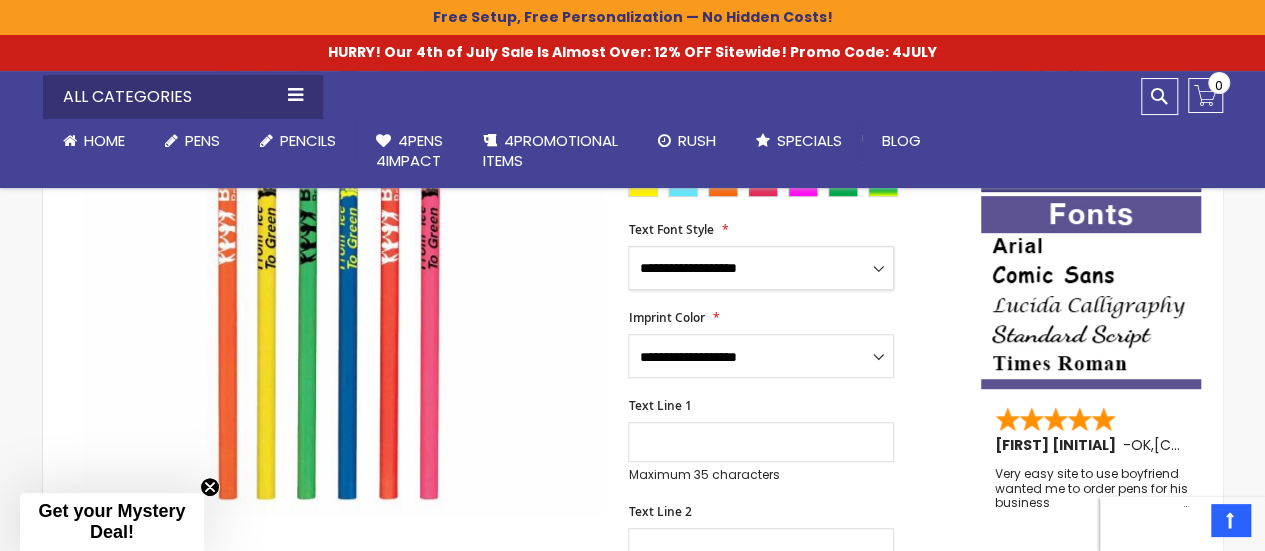 click on "**********" at bounding box center [761, 268] 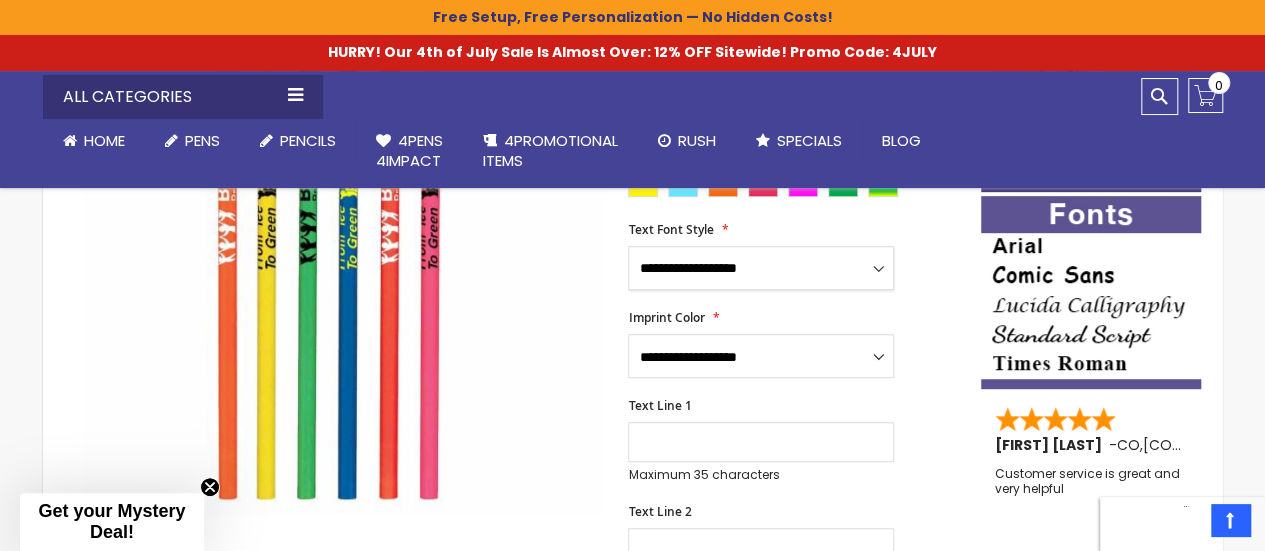 select on "****" 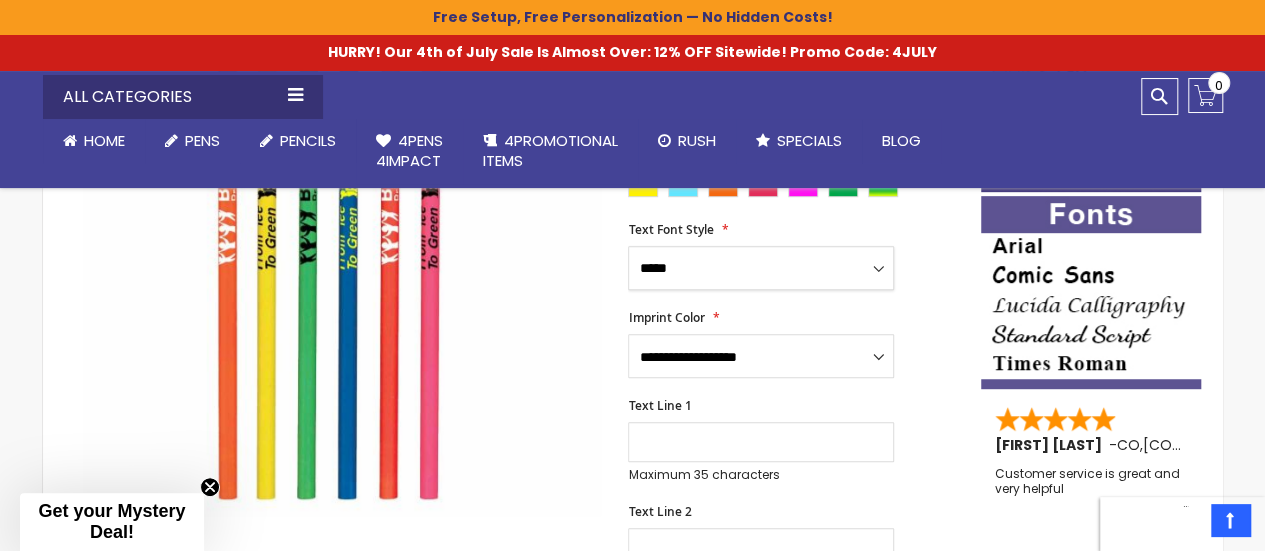 click on "**********" at bounding box center [761, 268] 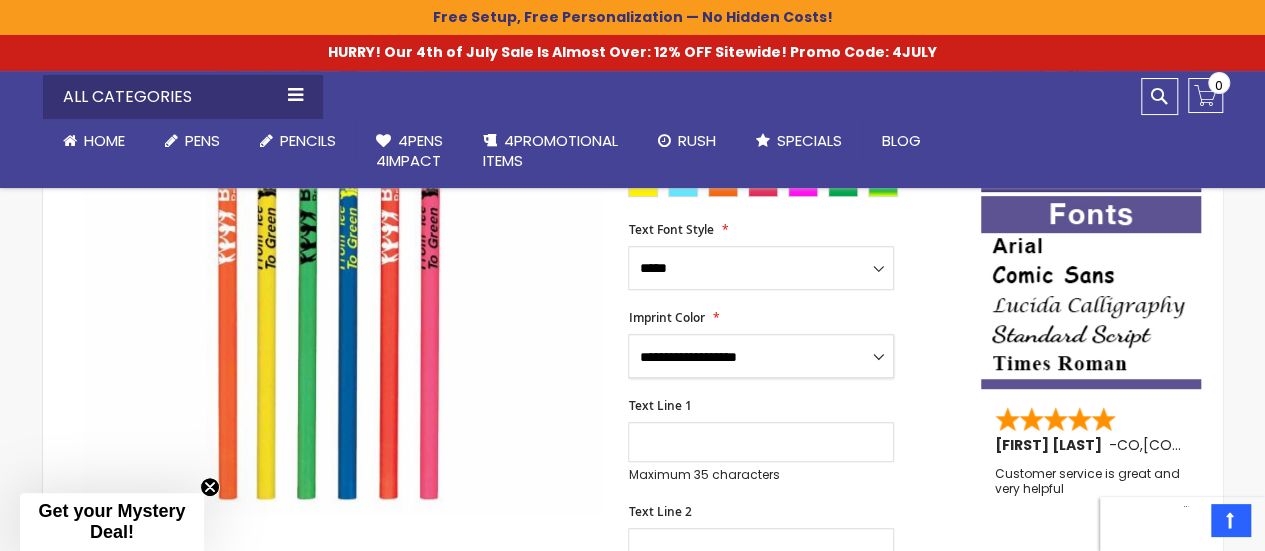 click on "**********" at bounding box center (761, 356) 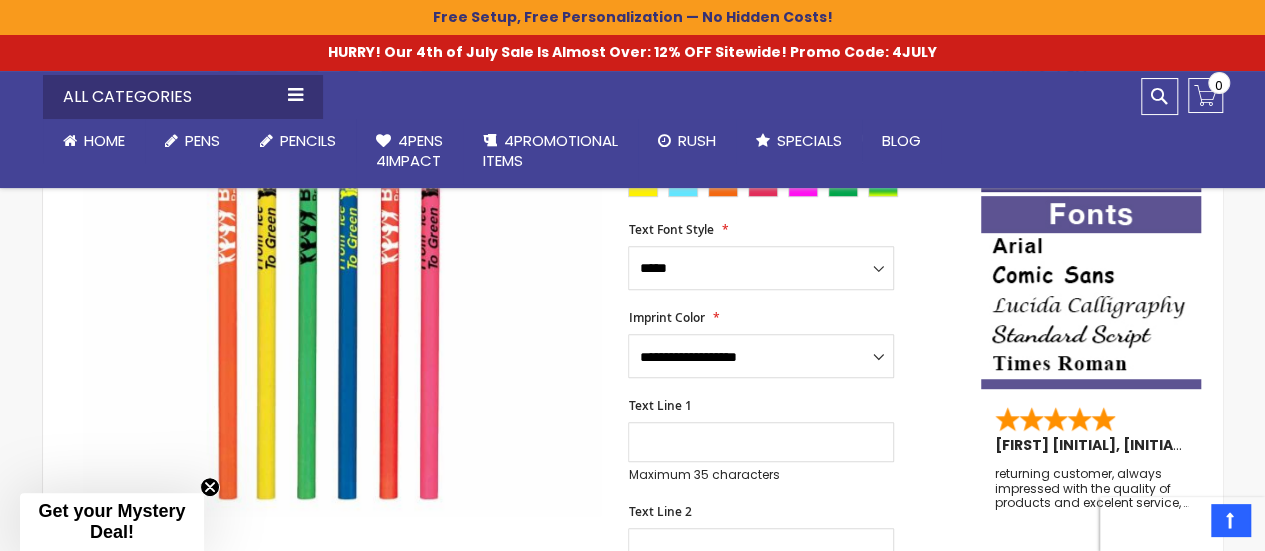 click on "**********" at bounding box center (794, 344) 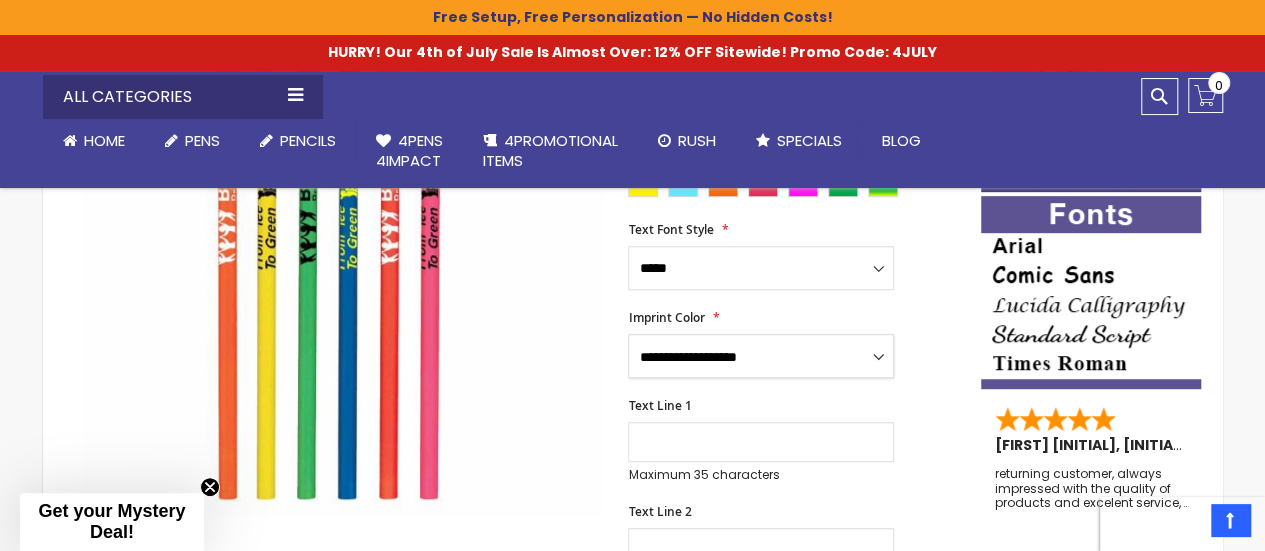 click on "**********" at bounding box center (761, 356) 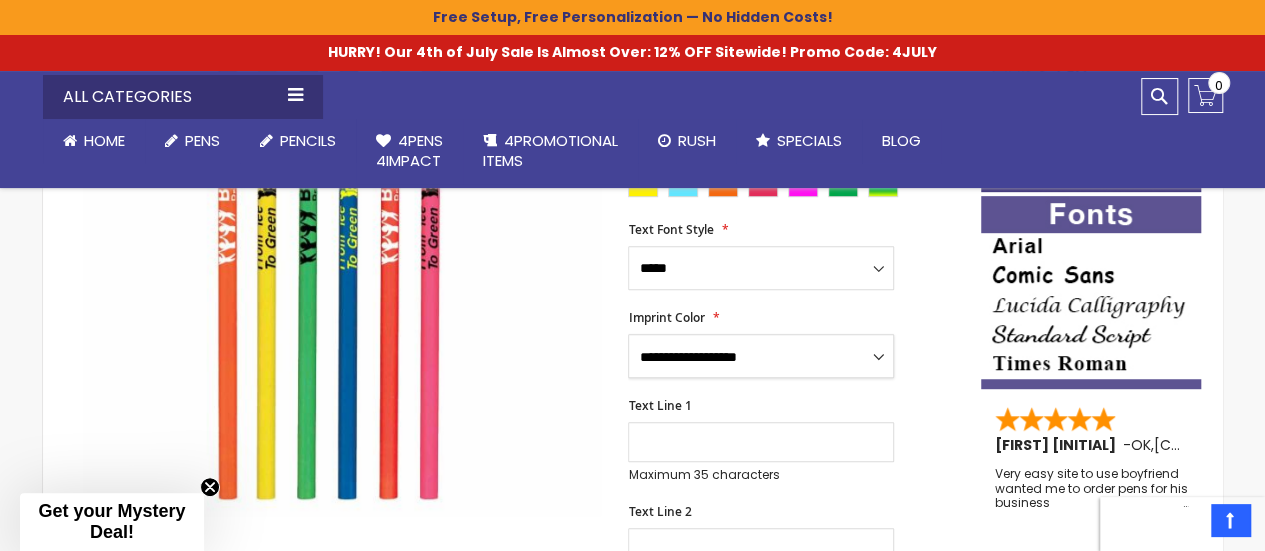 select on "****" 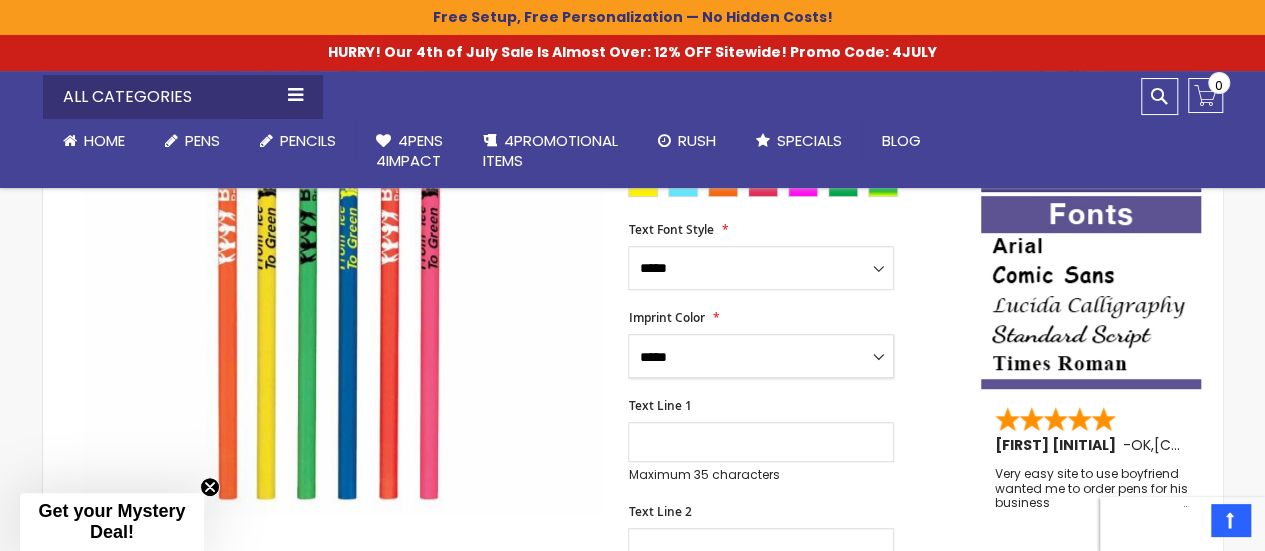 click on "**********" at bounding box center (761, 356) 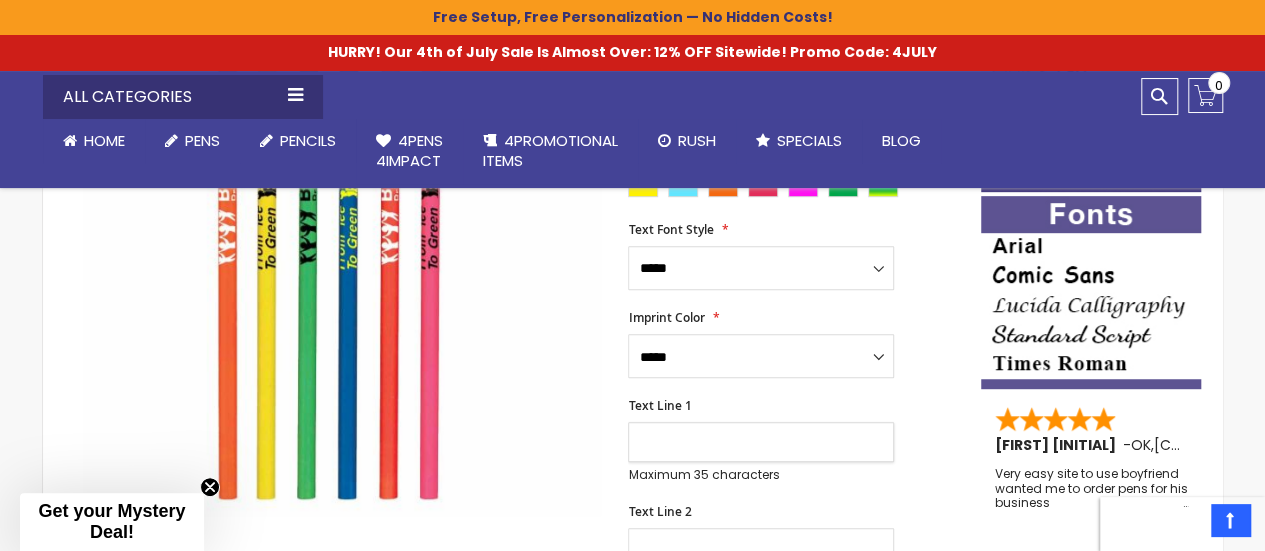 click on "Text Line 1" at bounding box center (761, 442) 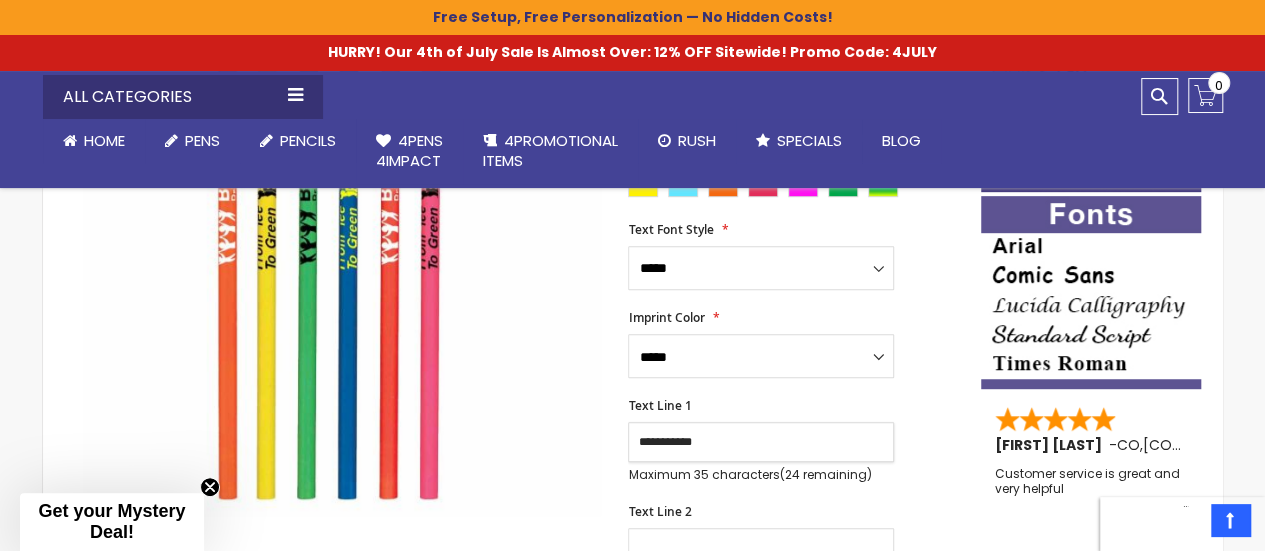 type on "**********" 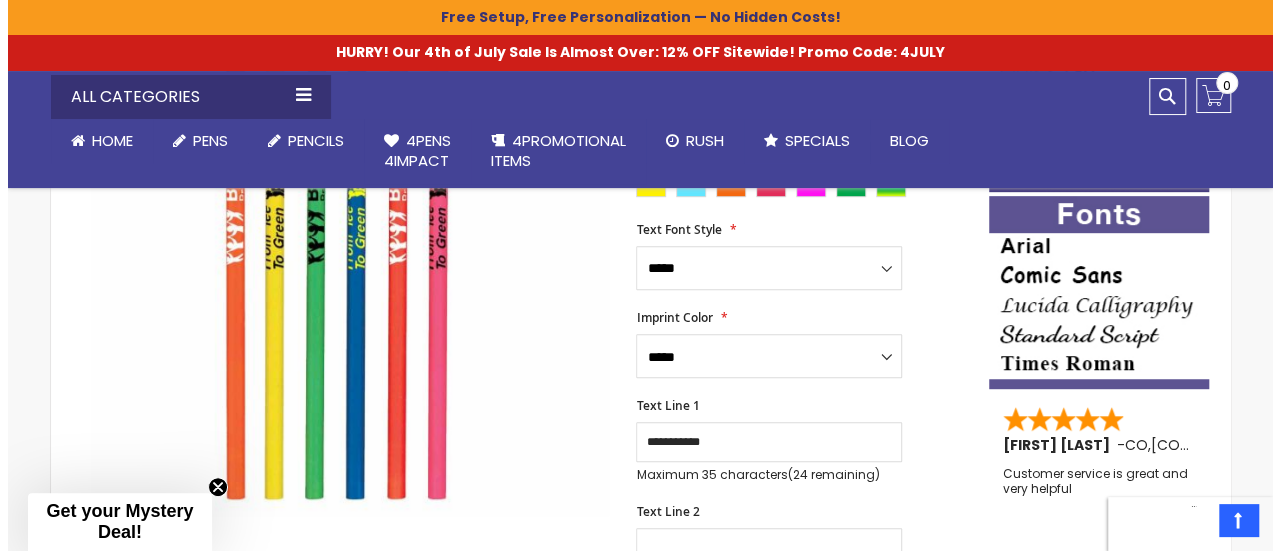 scroll, scrollTop: 0, scrollLeft: 0, axis: both 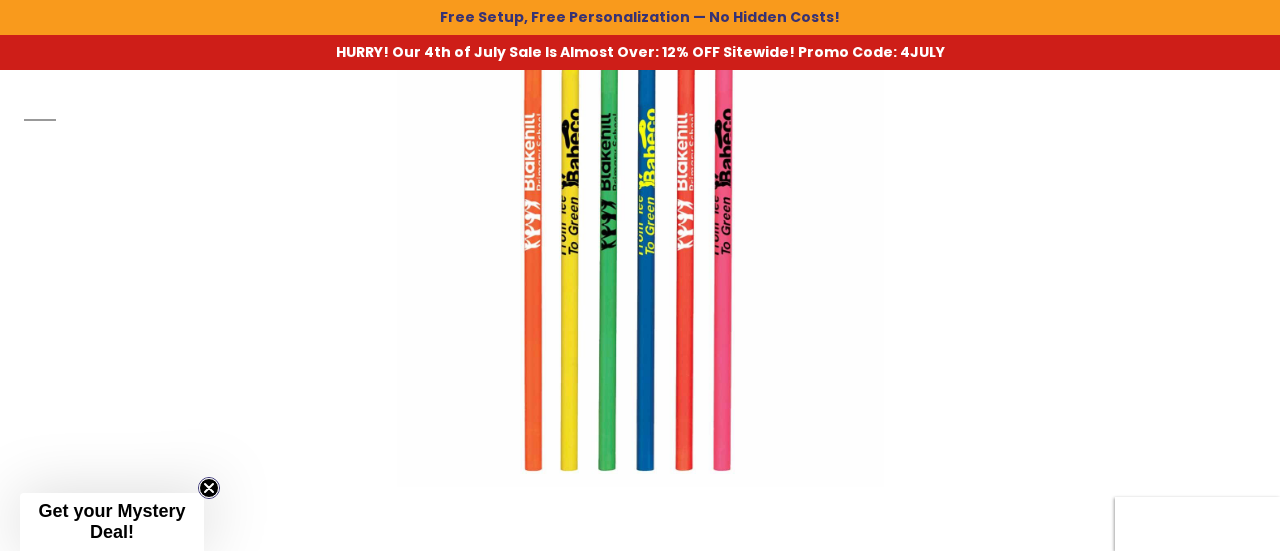 click at bounding box center (209, 488) 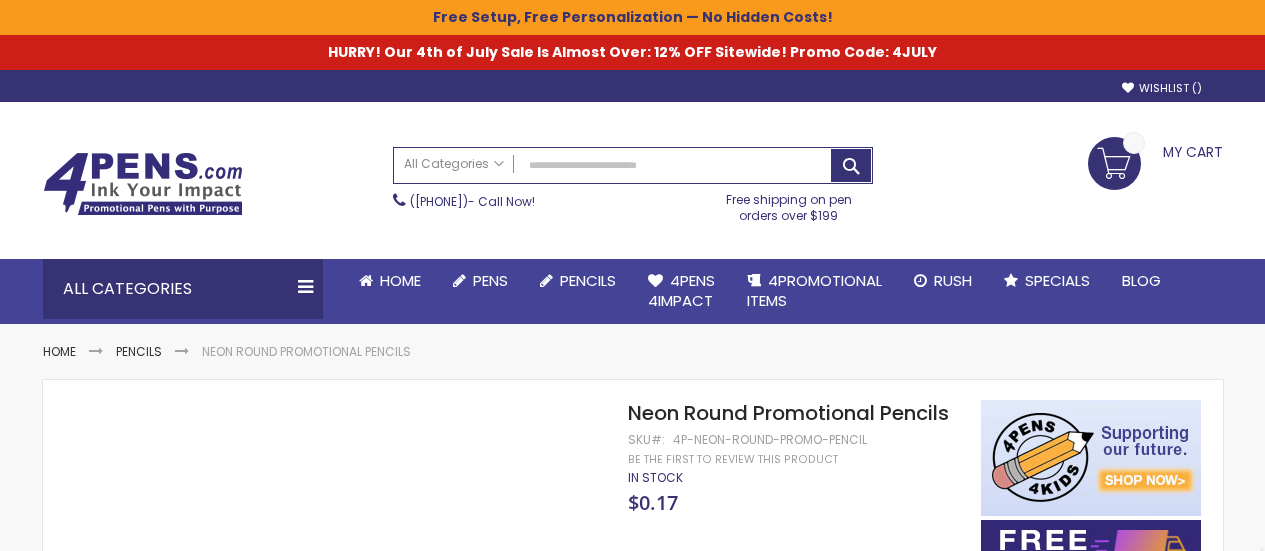 scroll, scrollTop: 0, scrollLeft: 0, axis: both 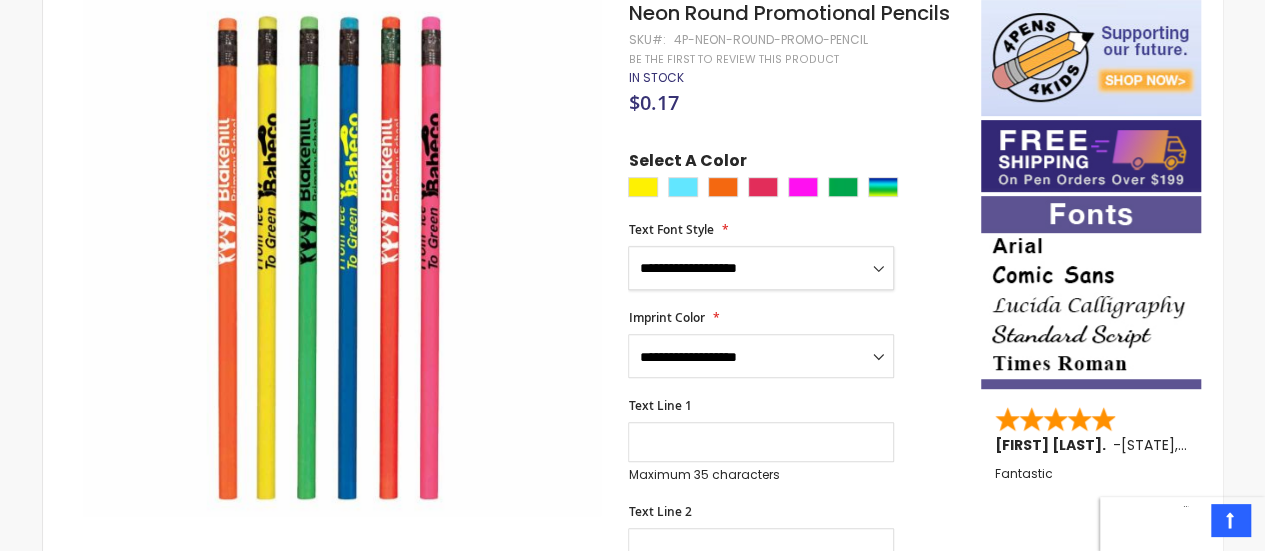 click on "**********" at bounding box center (761, 268) 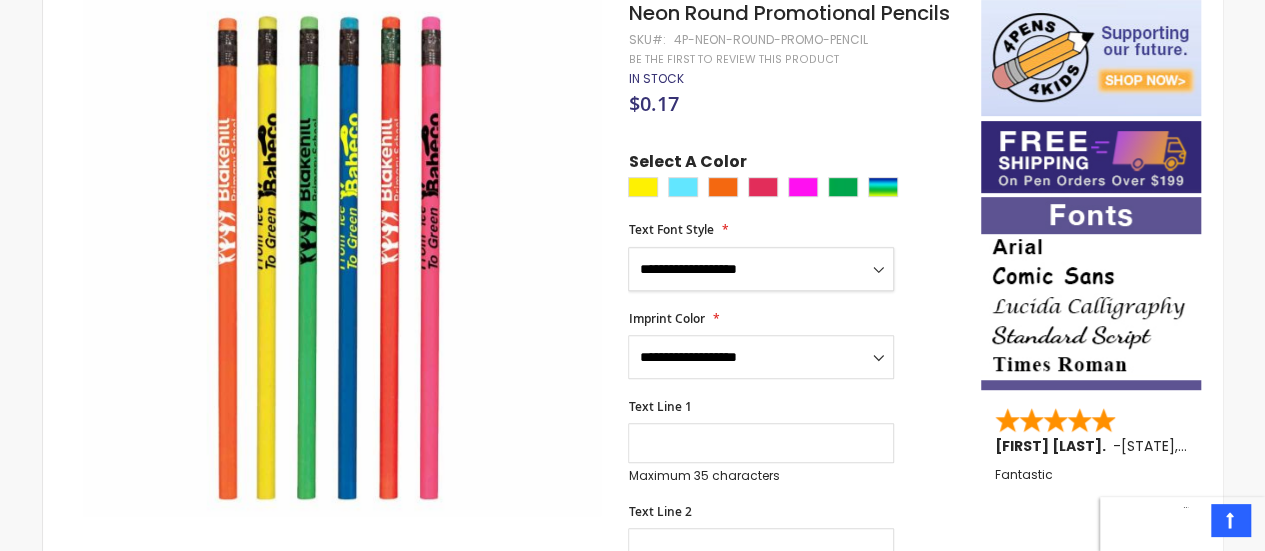 scroll, scrollTop: 471, scrollLeft: 0, axis: vertical 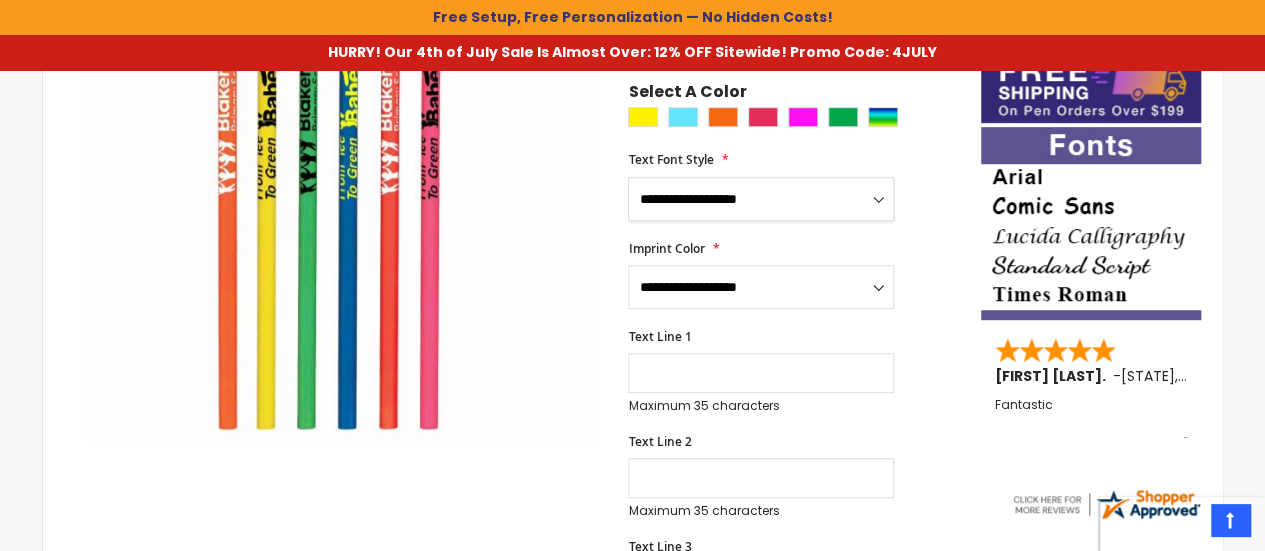 select on "****" 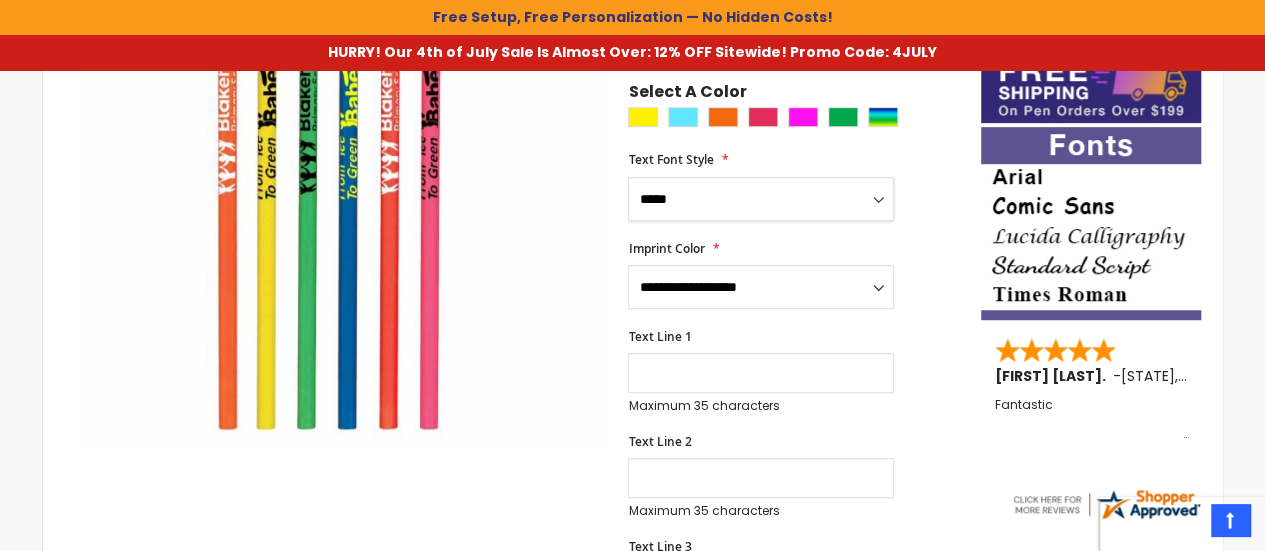 click on "**********" at bounding box center [761, 199] 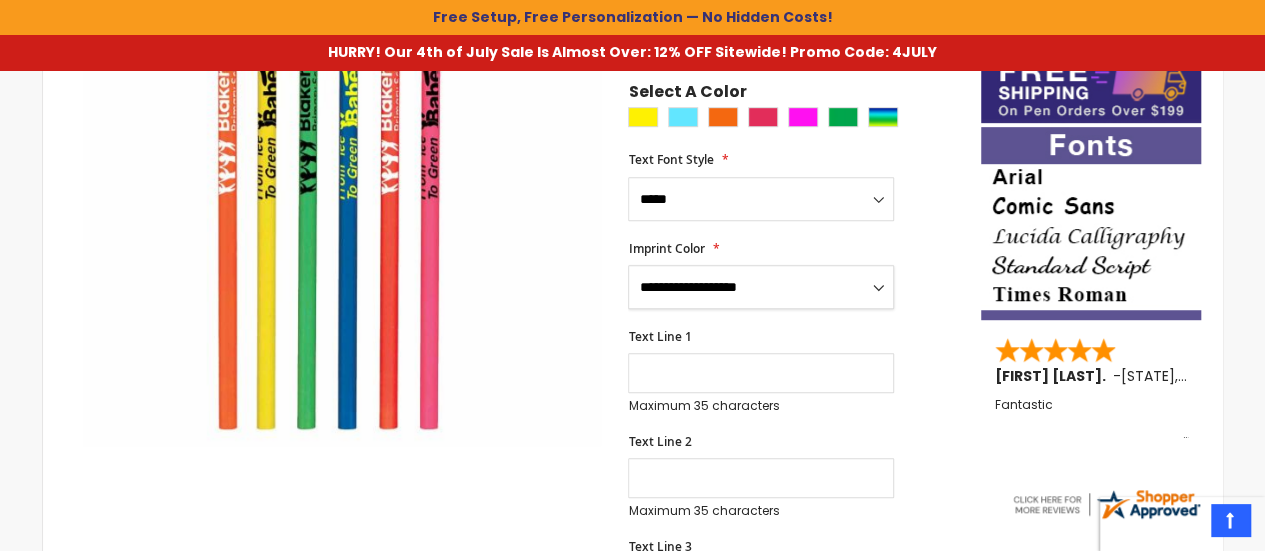 click on "**********" at bounding box center [761, 287] 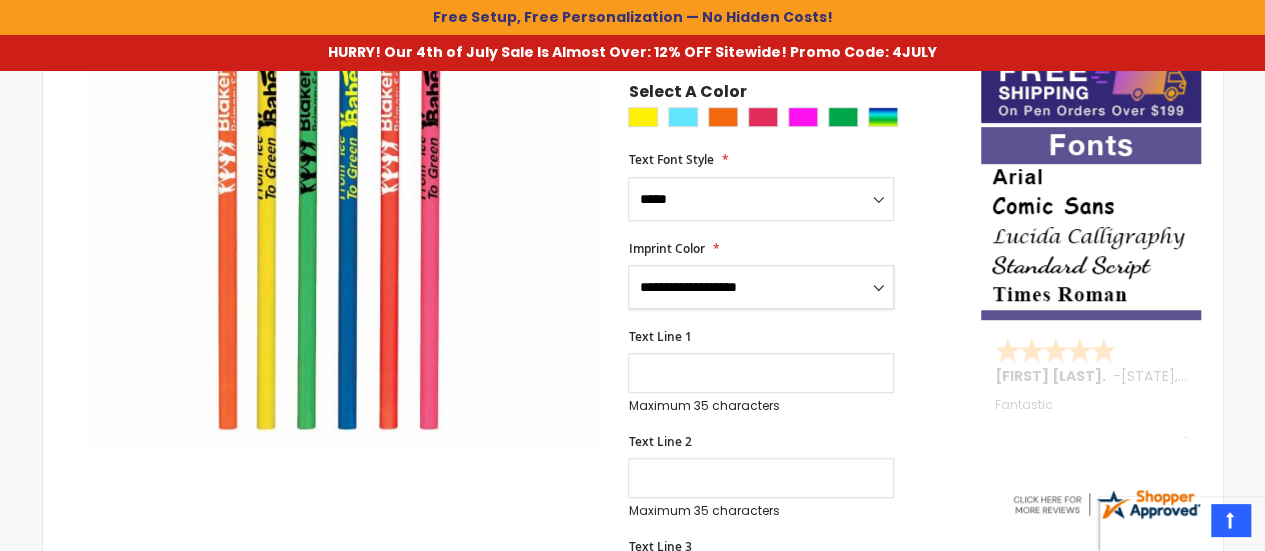 select on "****" 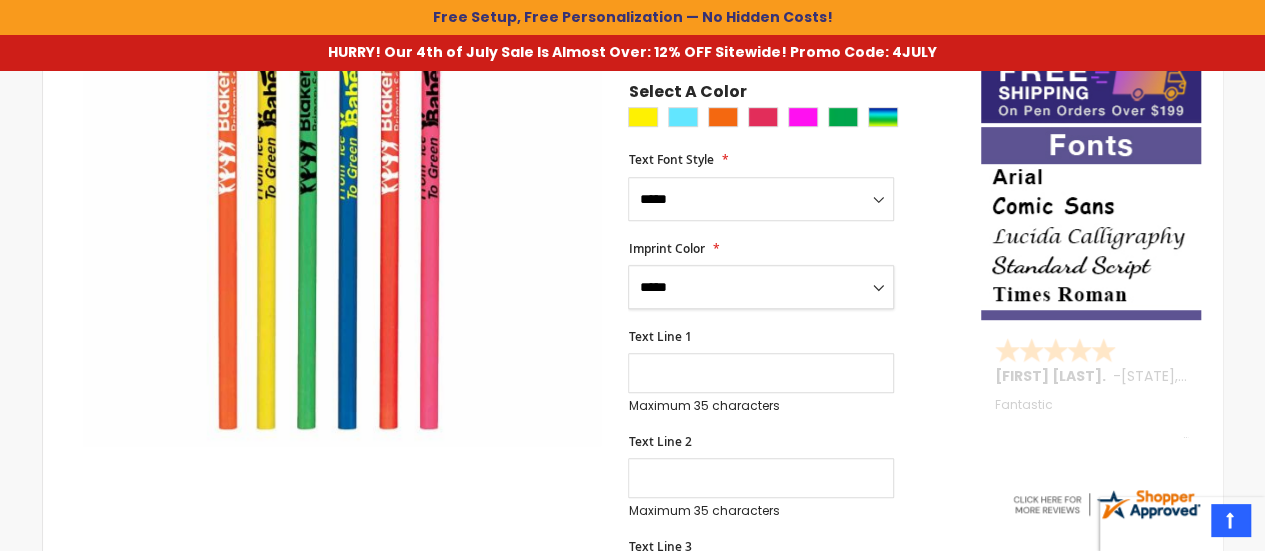 click on "**********" at bounding box center [761, 287] 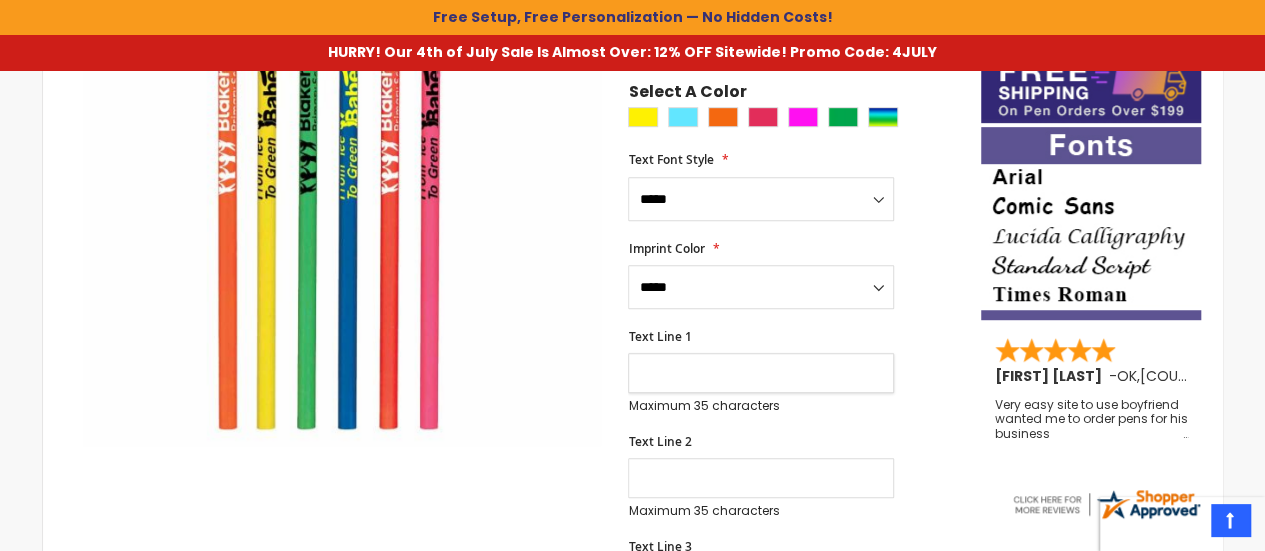 click on "Text Line 1" at bounding box center [761, 373] 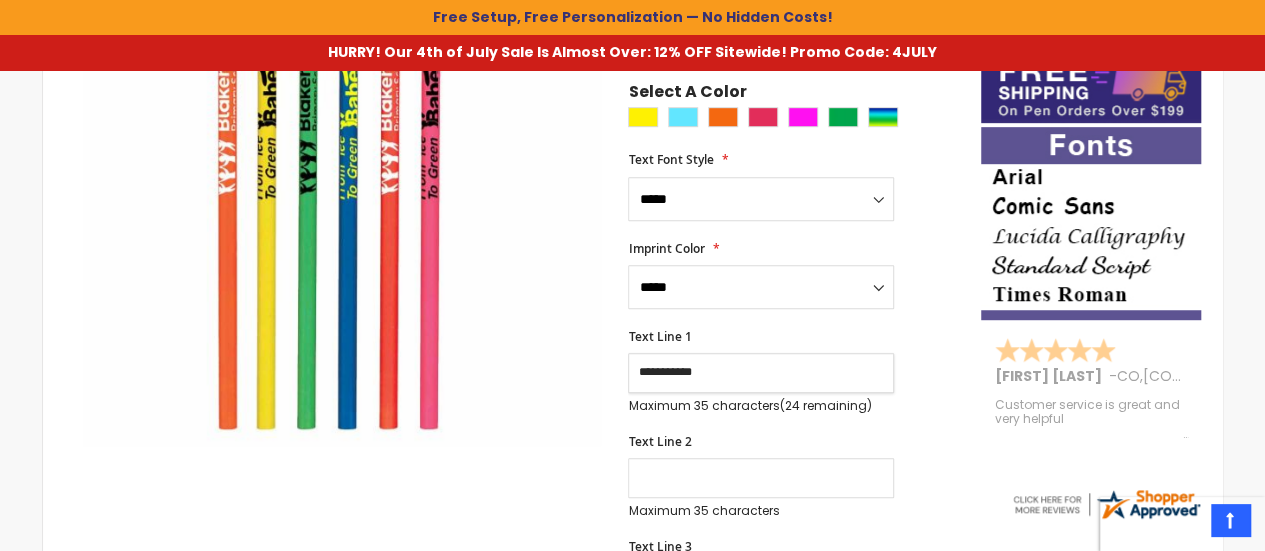 type on "**********" 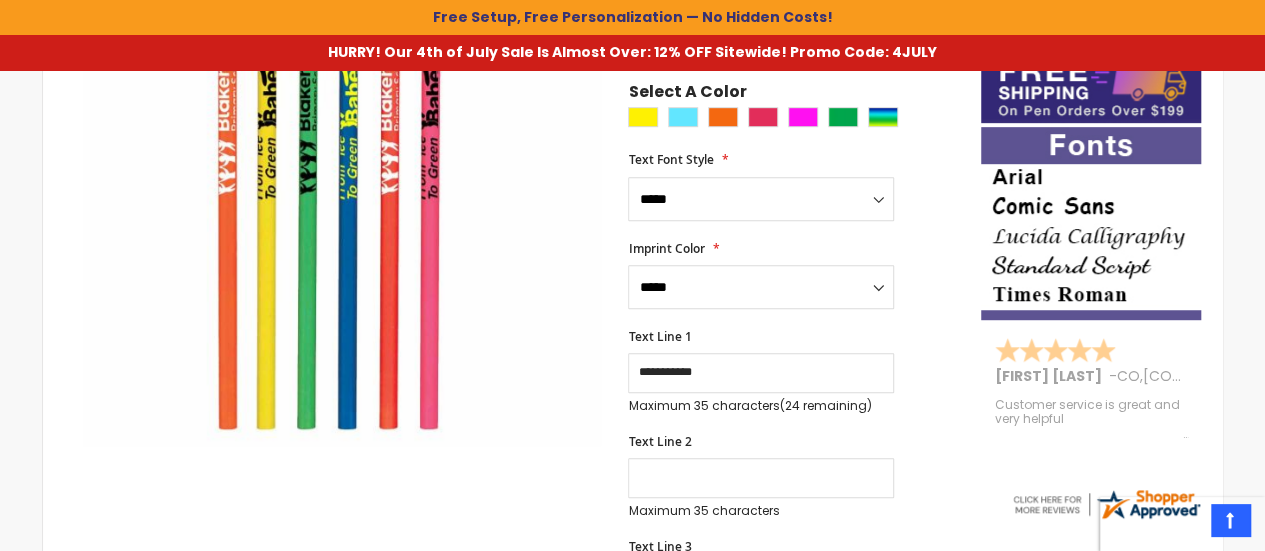 click on "Text Line 2
Maximum 35 characters                 (35 remaining)" at bounding box center [794, 476] 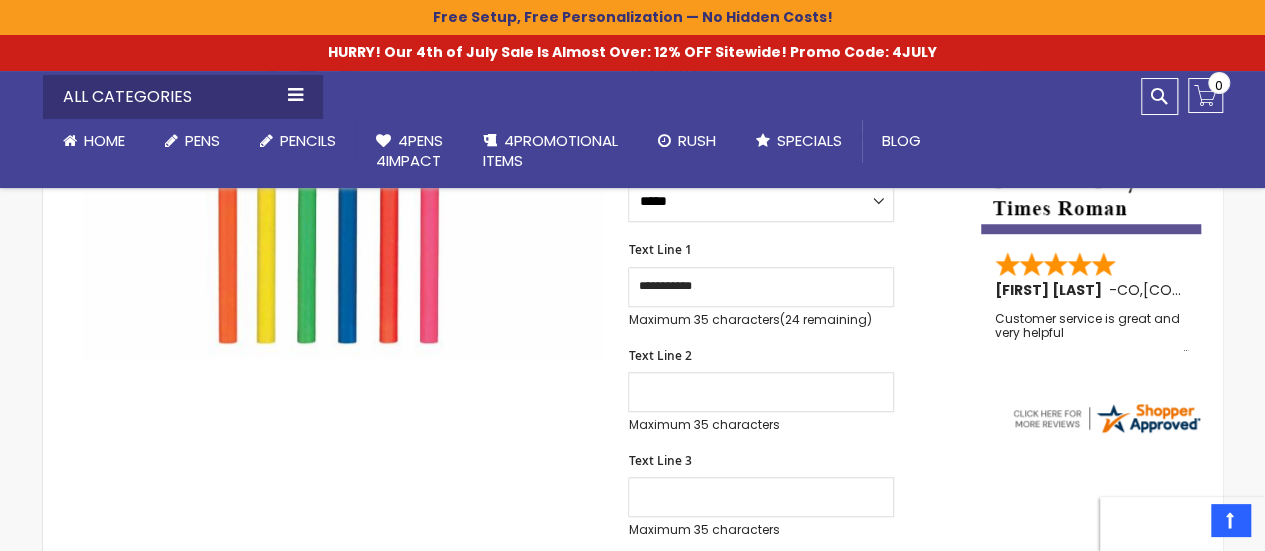 scroll, scrollTop: 671, scrollLeft: 0, axis: vertical 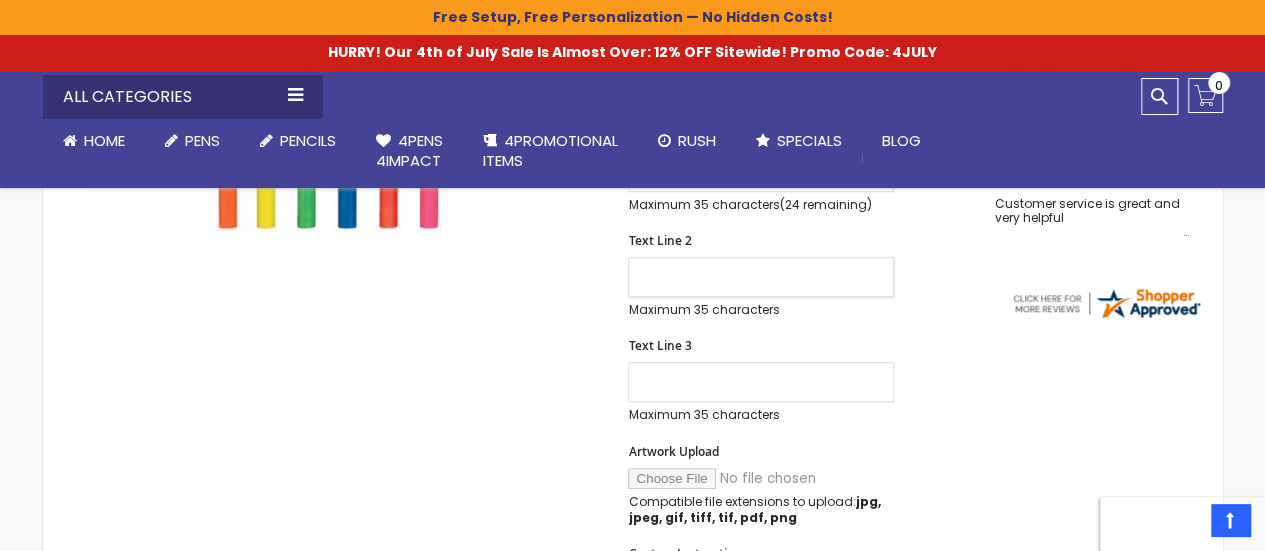 click on "Text Line 2" at bounding box center (761, 277) 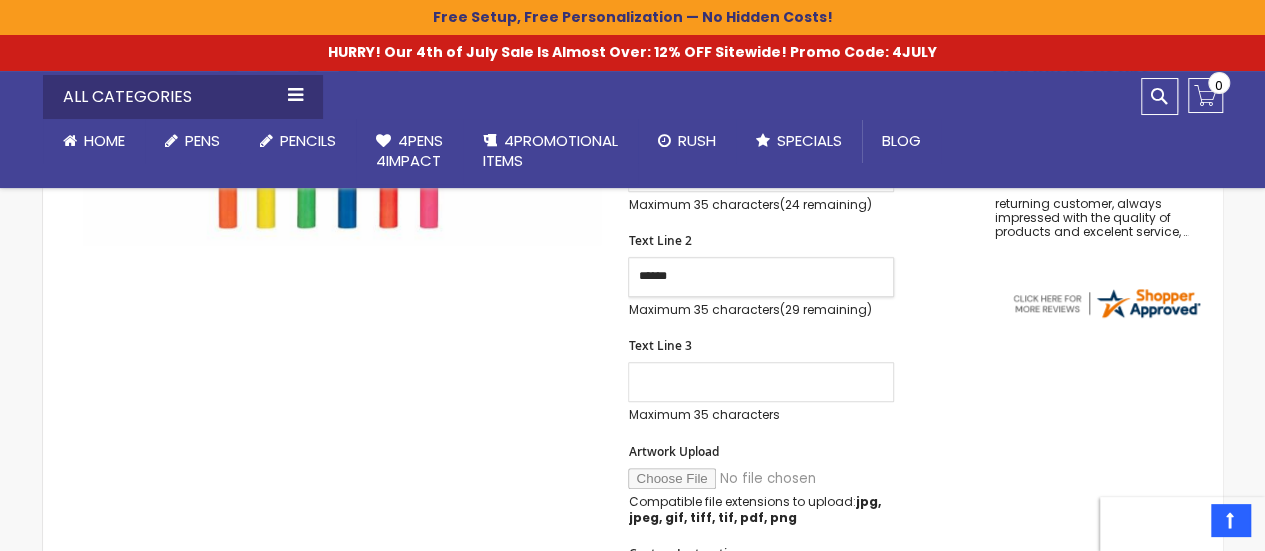 type on "******" 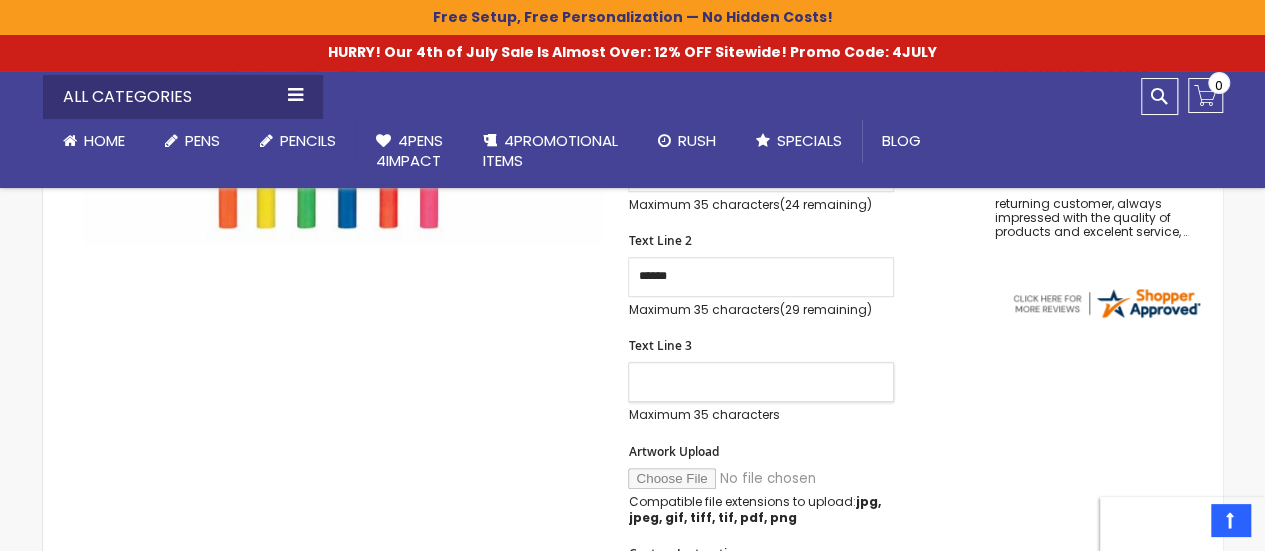 click on "Text Line 3" at bounding box center [761, 382] 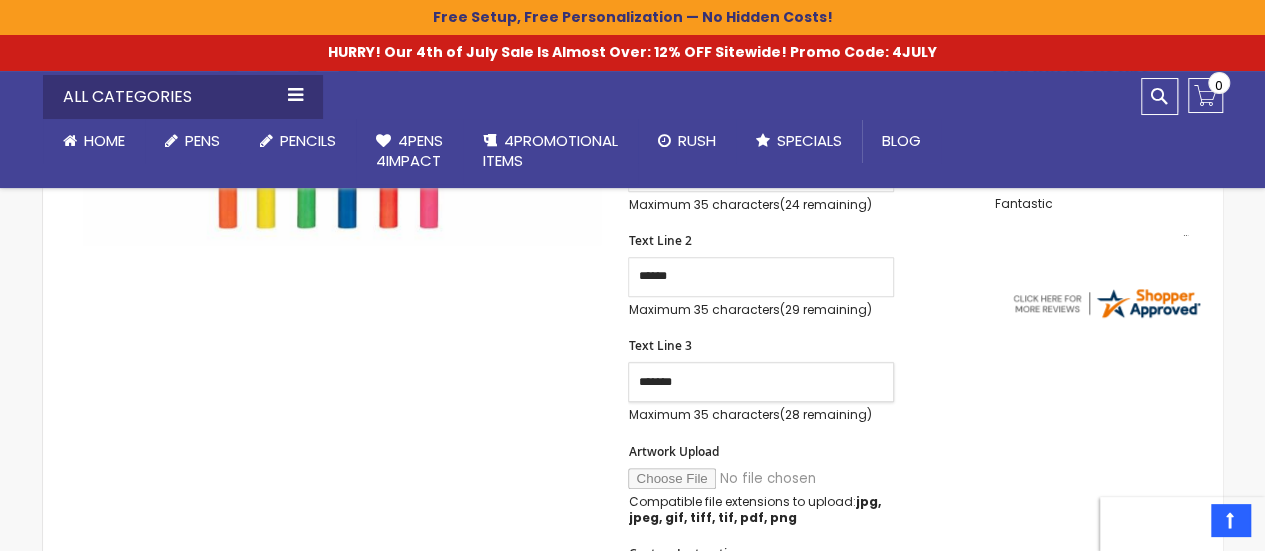 type on "*******" 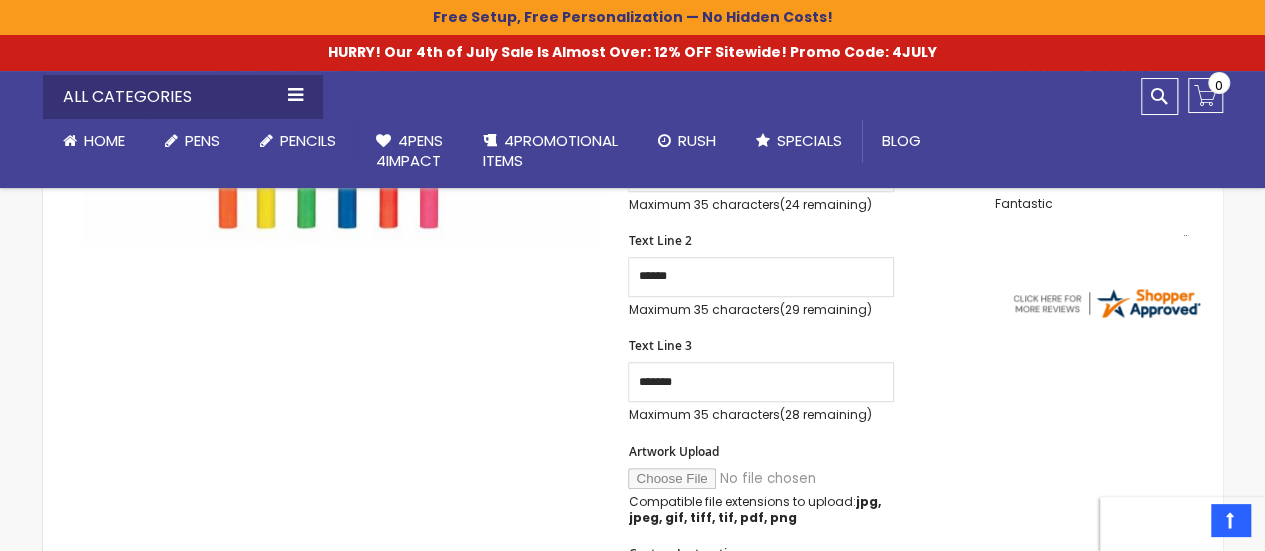 click on "Artwork Upload
Compatible file extensions to upload:
jpg, jpeg, gif, tiff, tif, pdf, png" at bounding box center [794, 485] 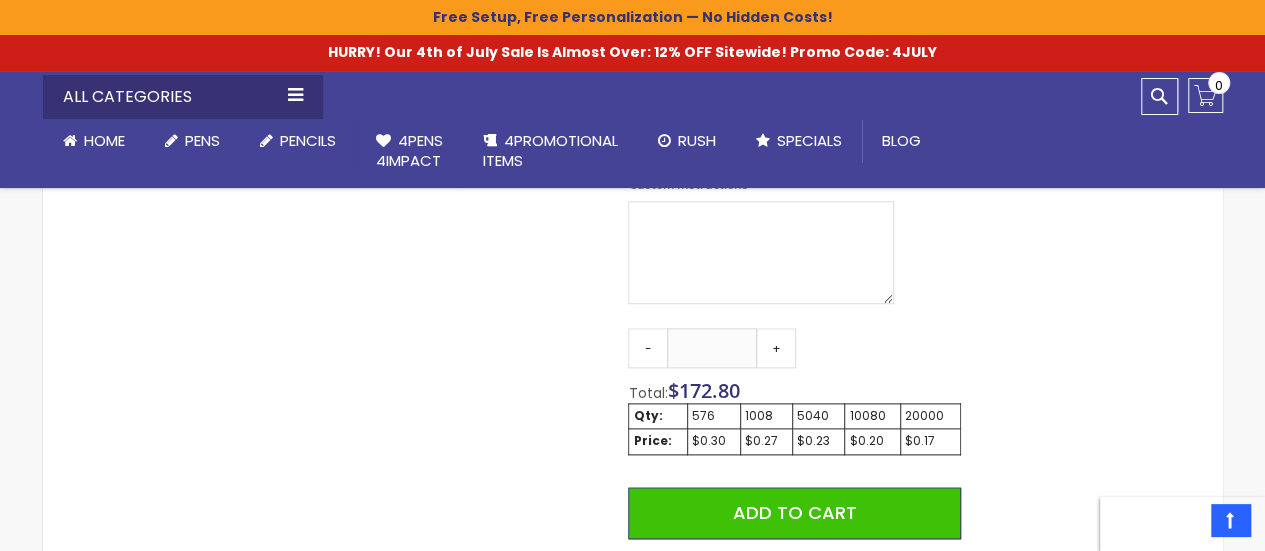 scroll, scrollTop: 1071, scrollLeft: 0, axis: vertical 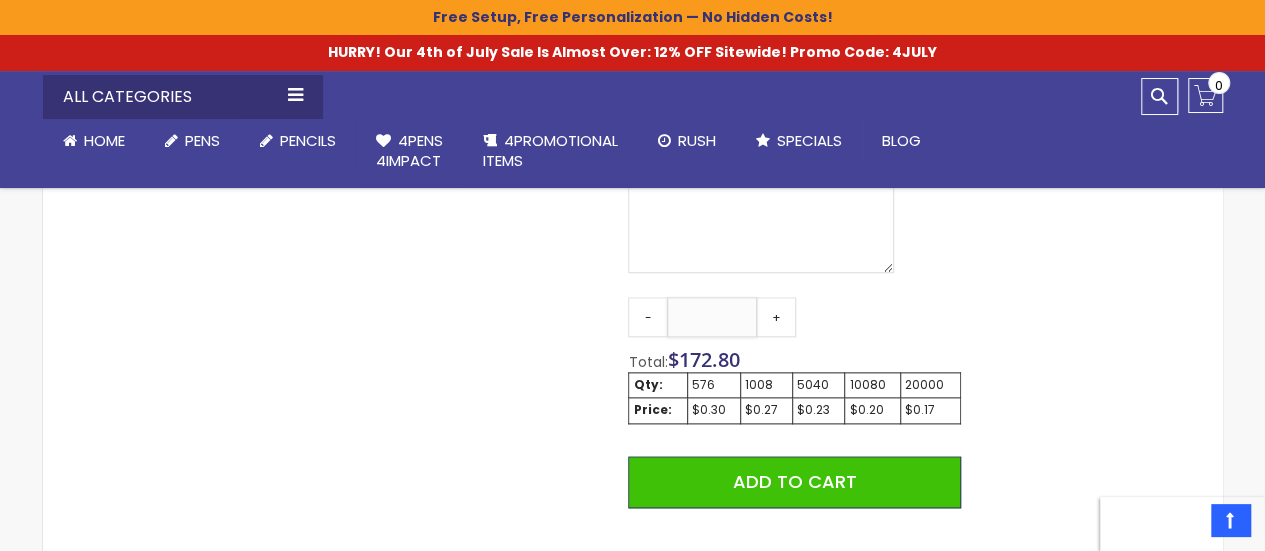 drag, startPoint x: 734, startPoint y: 316, endPoint x: 682, endPoint y: 317, distance: 52.009613 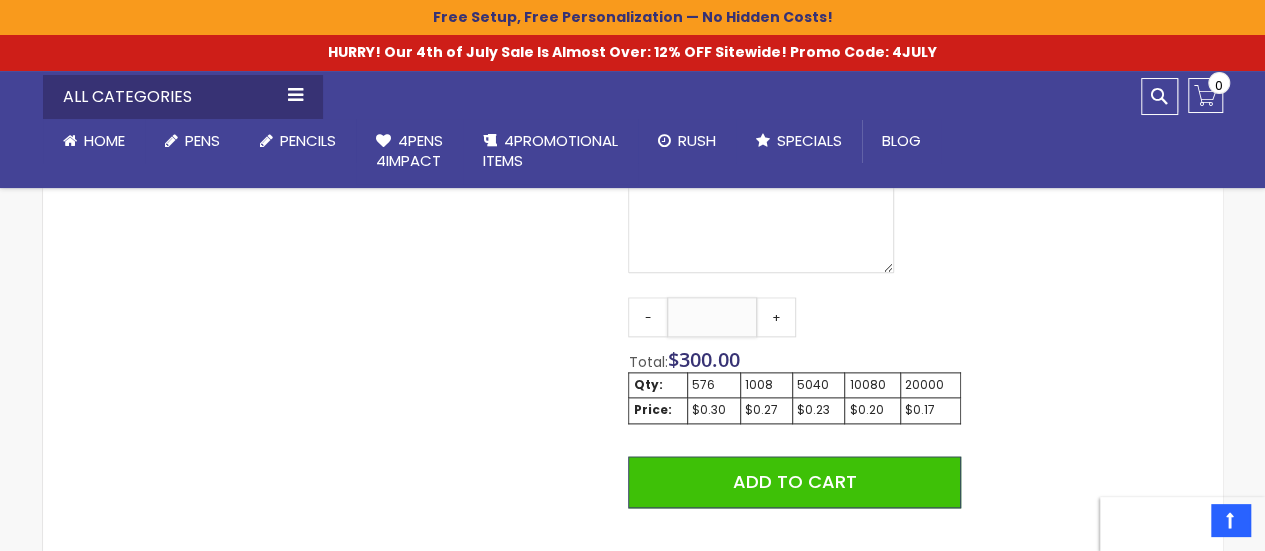 type on "****" 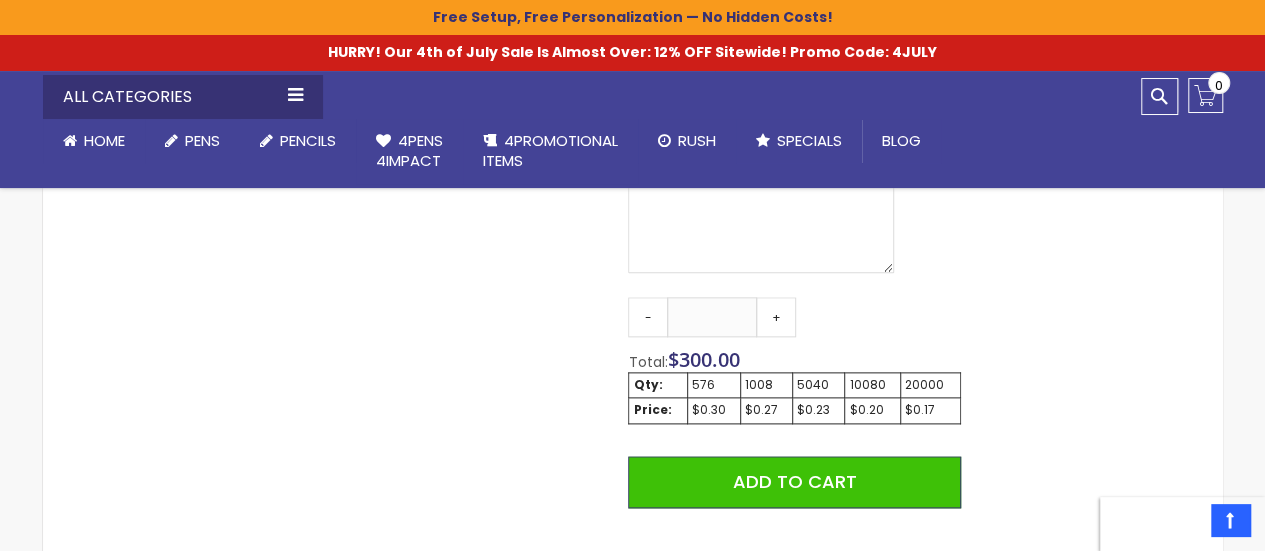 click on "Qty
-
****
+
Total:  $ 300.00
Qty:
576
1008
5040
10080
20000
Price:
$0.30
$0.27
$0.23
$0.20
$0.17
Add to Cart
@import url(//fonts.googleapis.com/css?family=Google+Sans_old:500) ••••••" at bounding box center (794, 491) 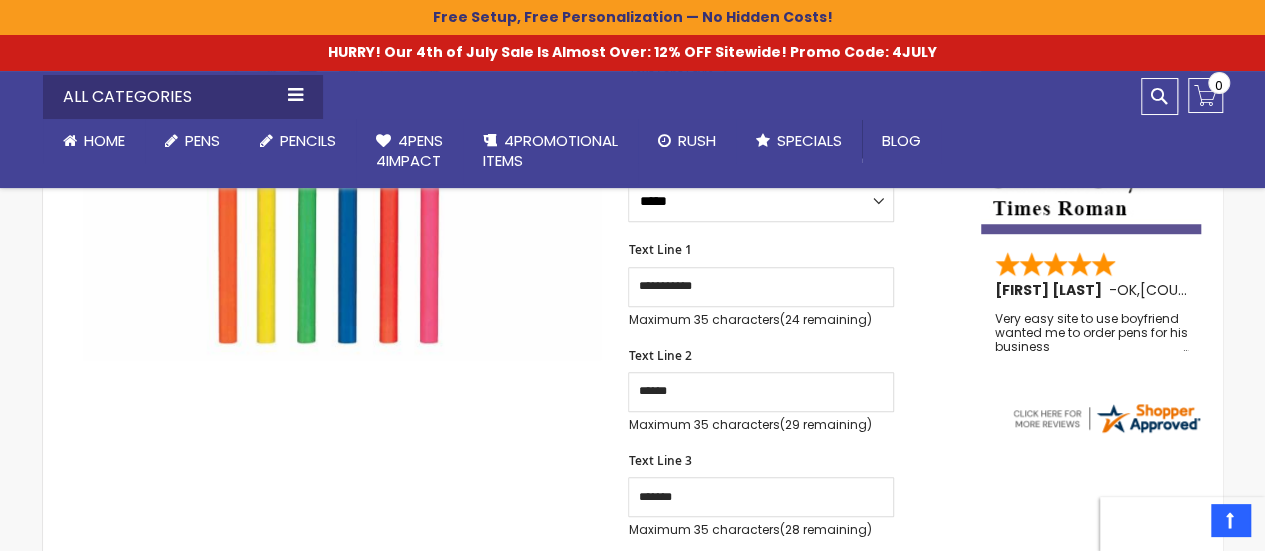 scroll, scrollTop: 600, scrollLeft: 0, axis: vertical 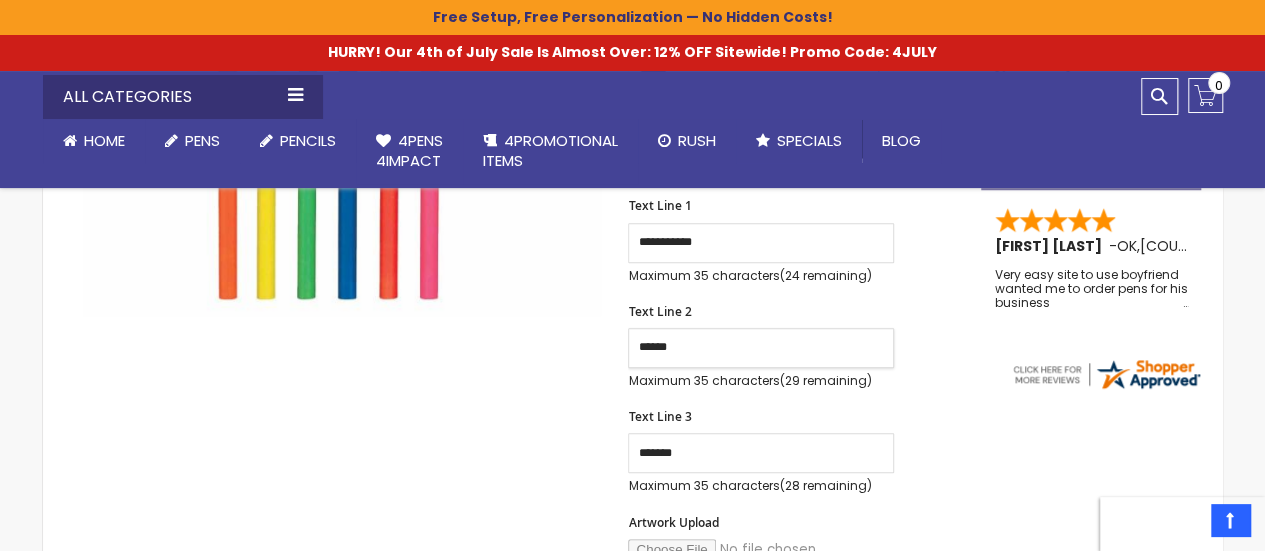 drag, startPoint x: 671, startPoint y: 363, endPoint x: 604, endPoint y: 353, distance: 67.74216 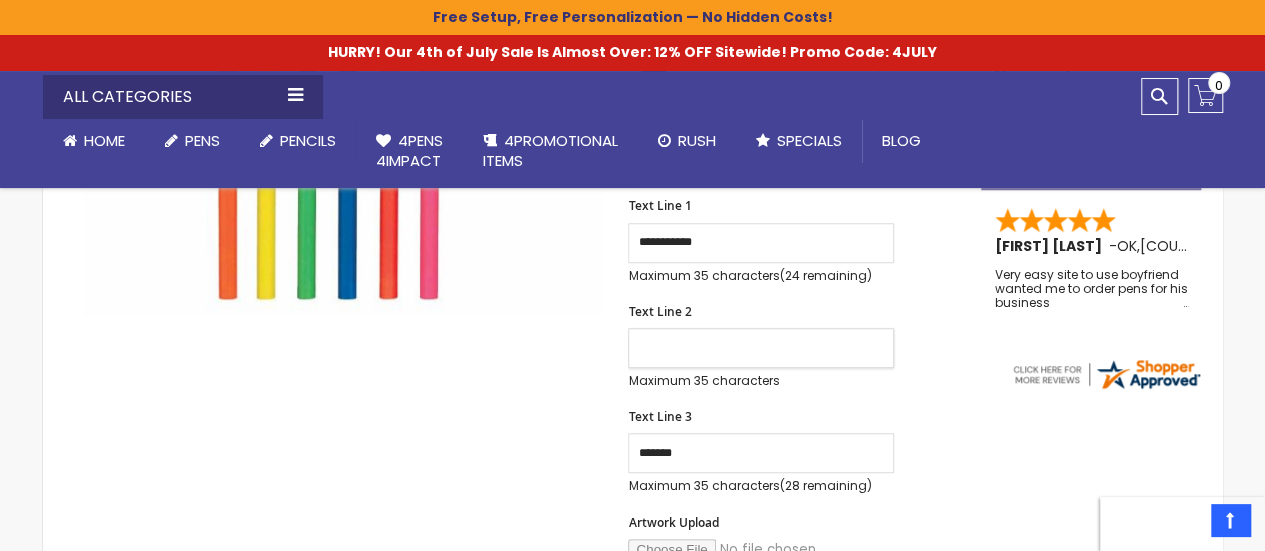type 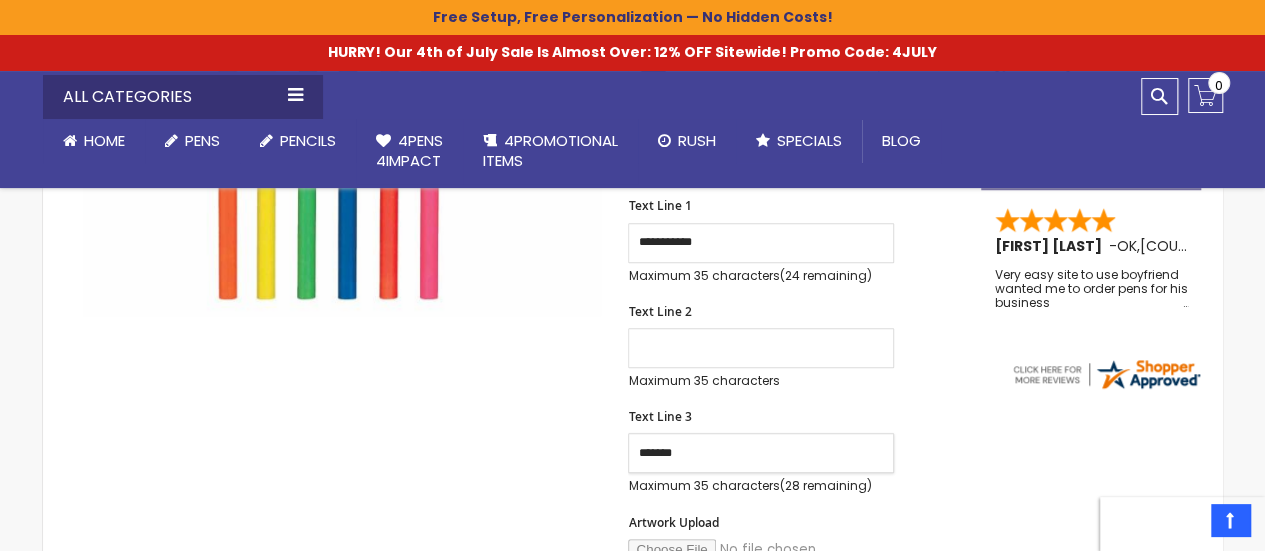 drag, startPoint x: 723, startPoint y: 444, endPoint x: 538, endPoint y: 455, distance: 185.32674 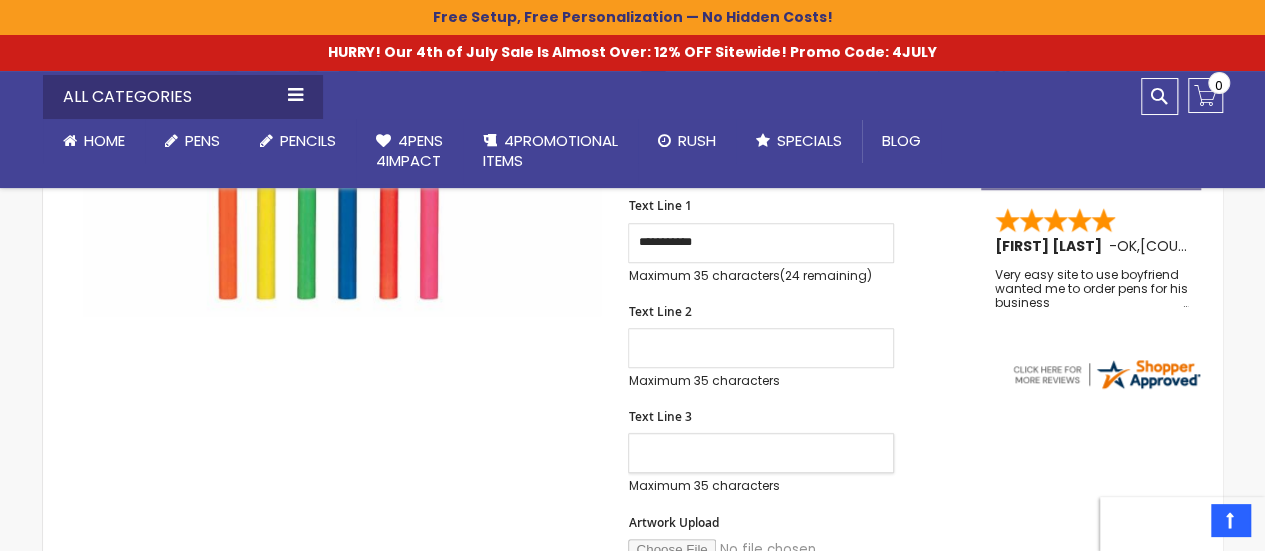 type 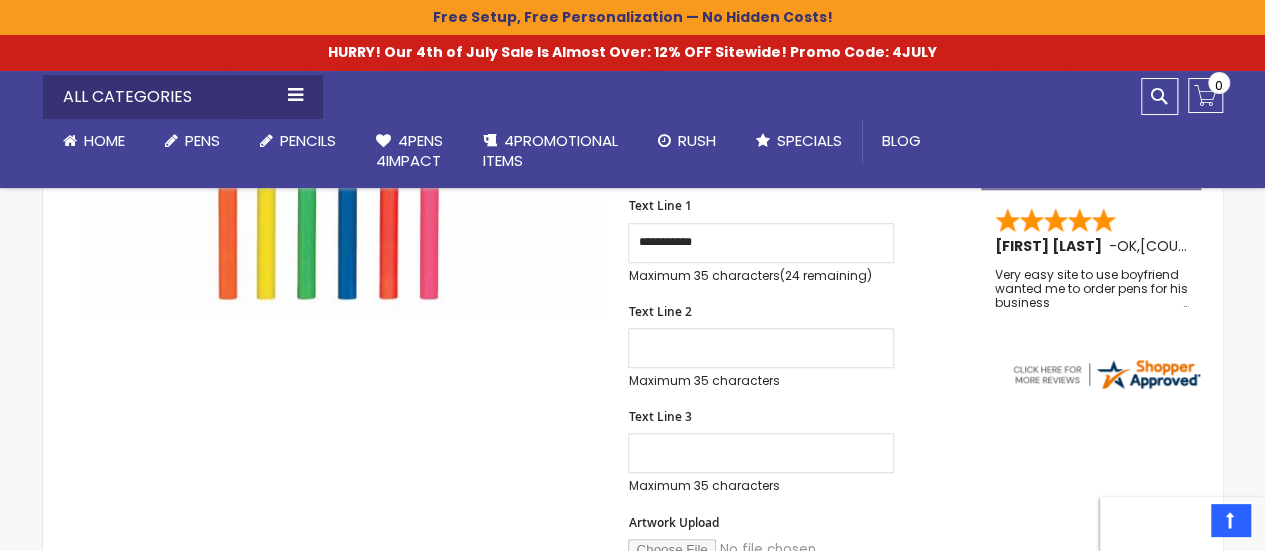 click on "Skip to the end of the images gallery
Skip to the beginning of the images gallery
Neon Round Promotional Pencils
SKU
4P-NEON-ROUND-PROMO-PENCIL
Be the first to review this product
In stock
Only  %1  left
$0.17" at bounding box center [512, 600] 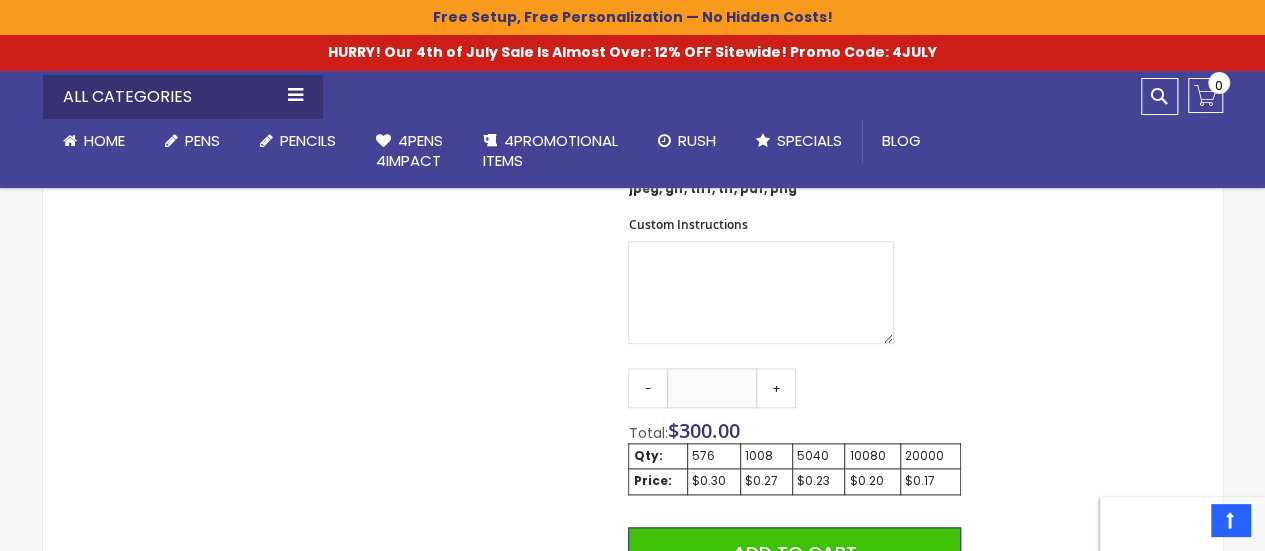 scroll, scrollTop: 1000, scrollLeft: 0, axis: vertical 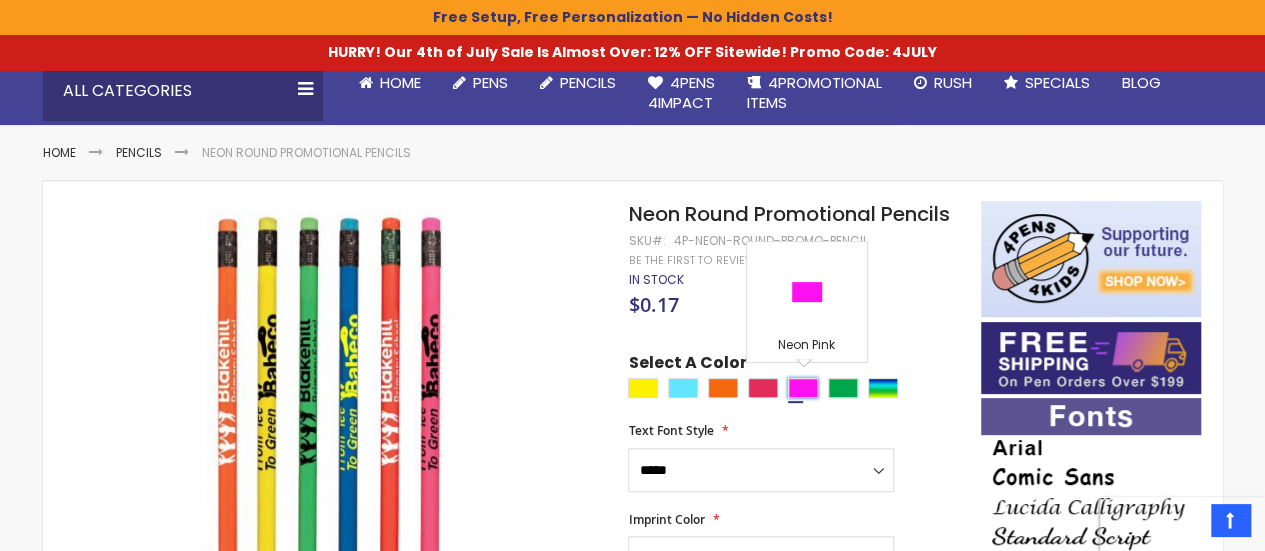 click at bounding box center [803, 388] 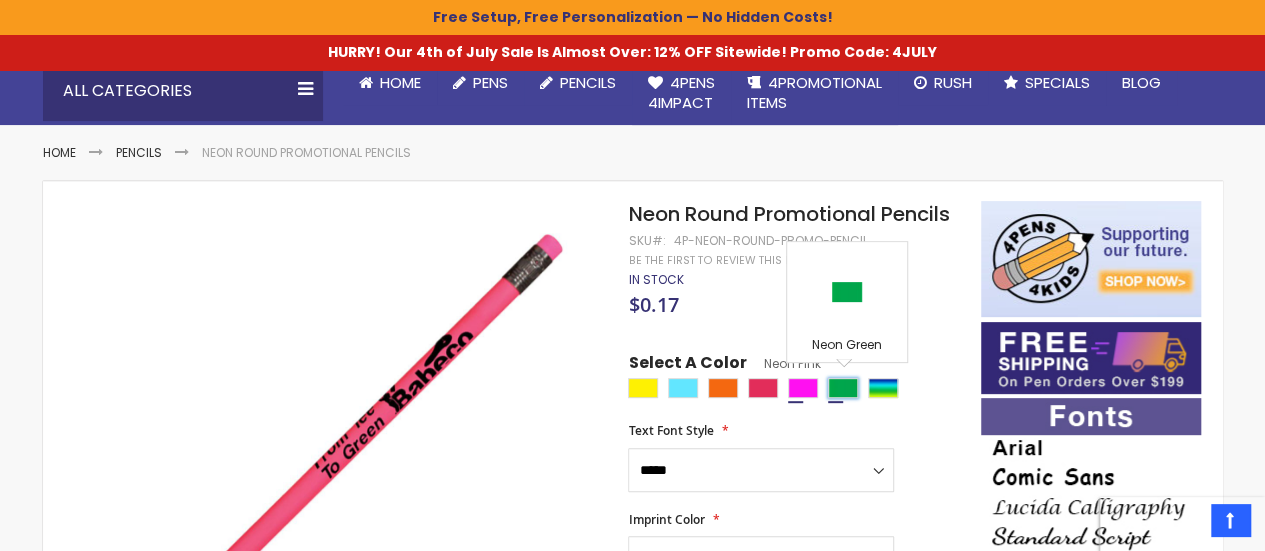 click at bounding box center (843, 388) 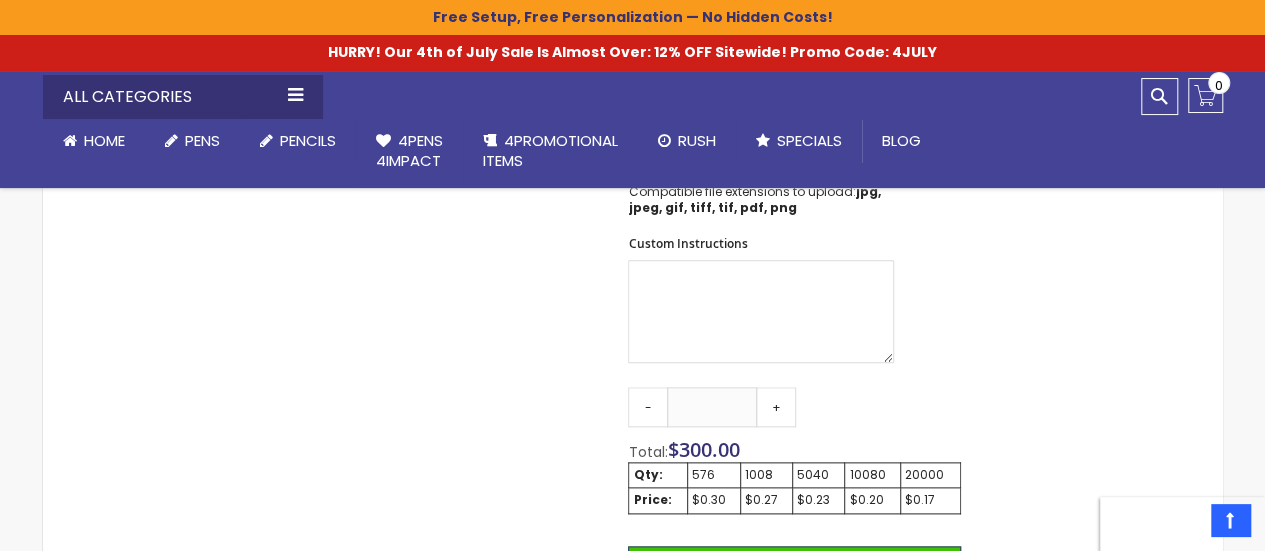 scroll, scrollTop: 1000, scrollLeft: 0, axis: vertical 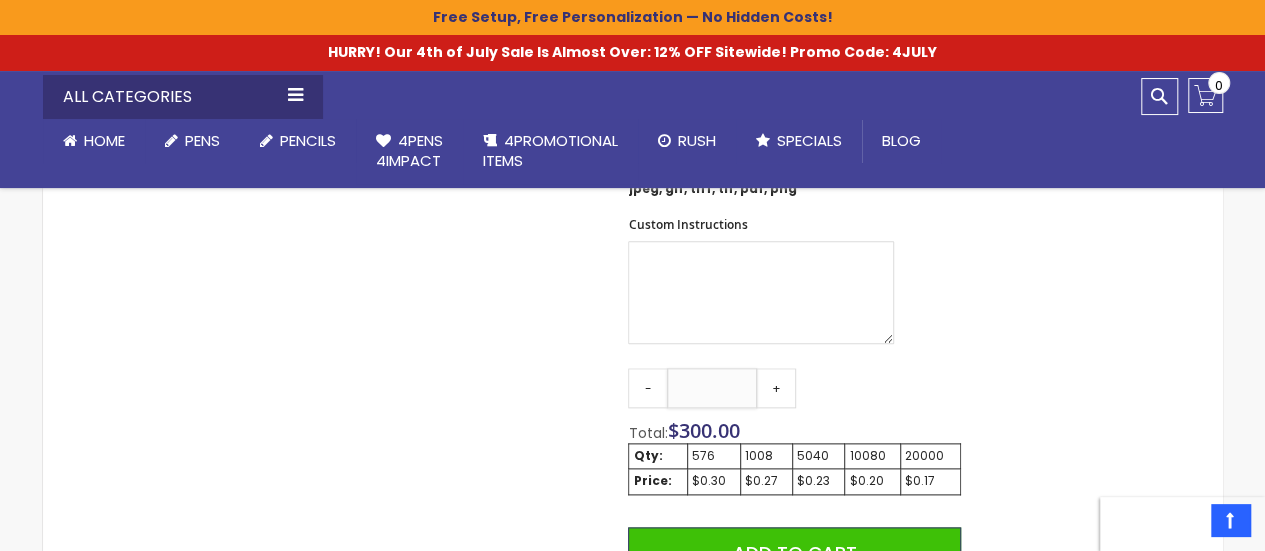 drag, startPoint x: 733, startPoint y: 387, endPoint x: 676, endPoint y: 386, distance: 57.00877 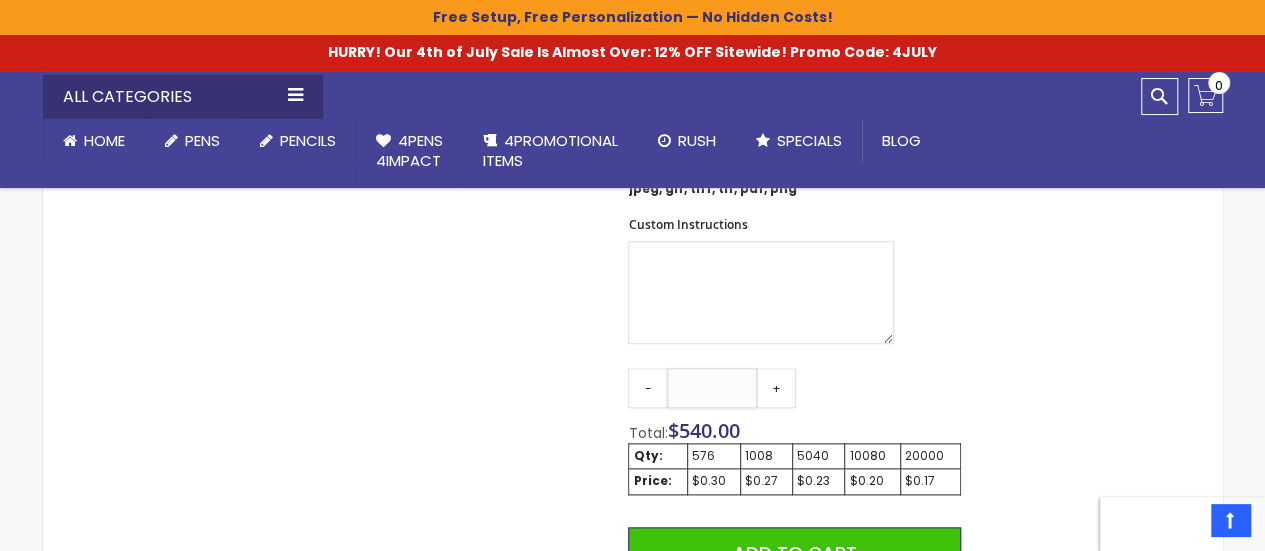 type on "***" 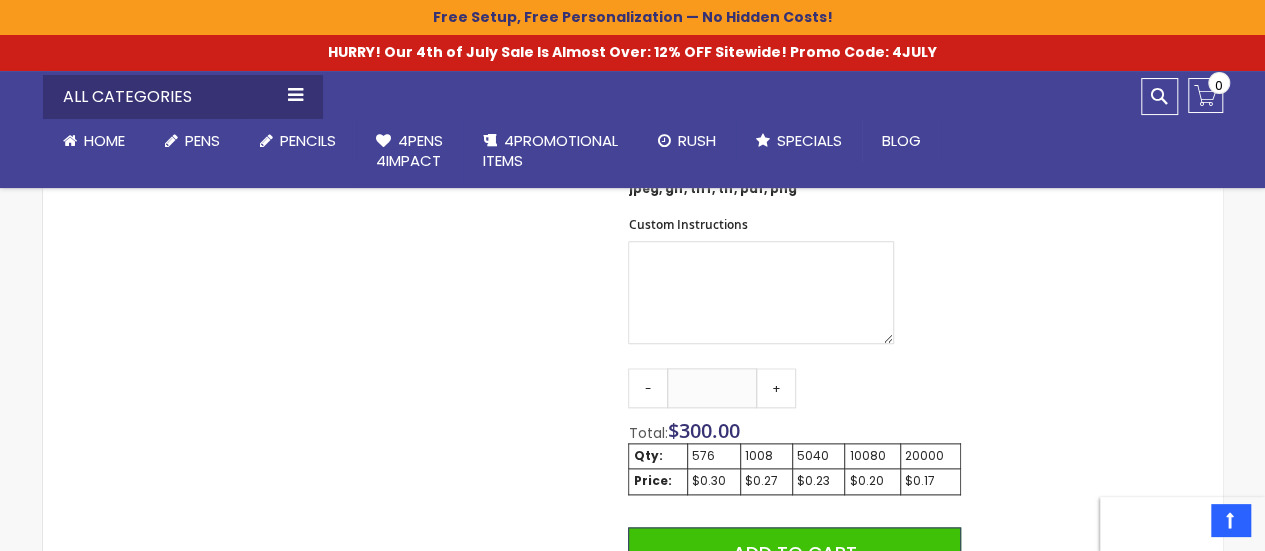 click on "Qty
-
****
+
Total:  $ 300.00
Qty:
576
1008
5040
10080
20000
Price:
$0.30
$0.27
$0.23
$0.20
$0.17
Add to Cart
@import url(//fonts.googleapis.com/css?family=Google+Sans_old:500) ••••••" at bounding box center (794, 562) 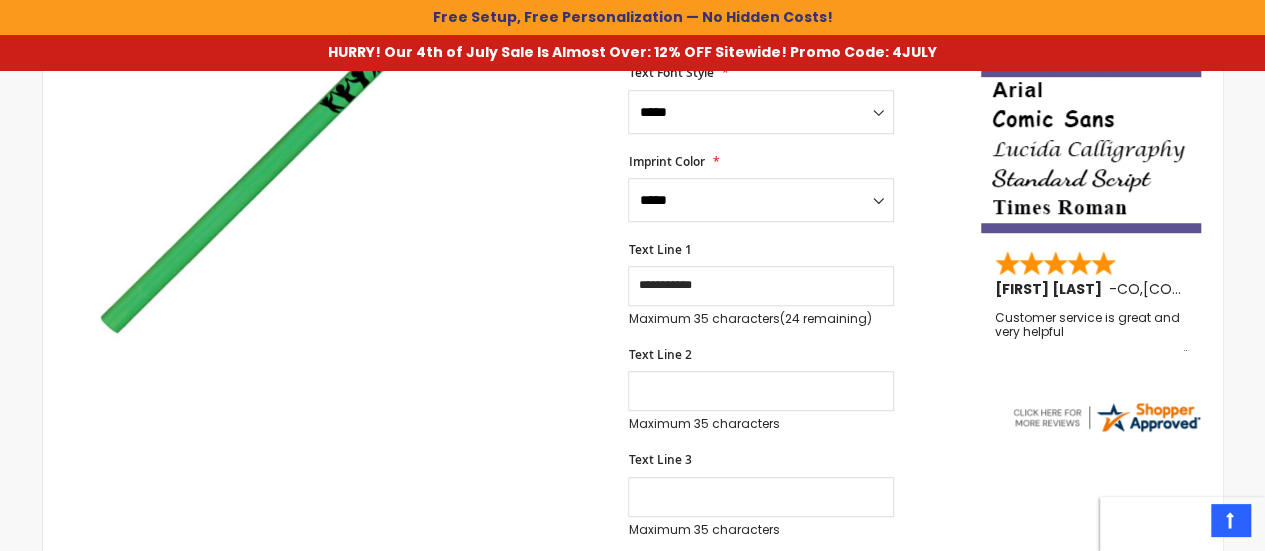 scroll, scrollTop: 0, scrollLeft: 0, axis: both 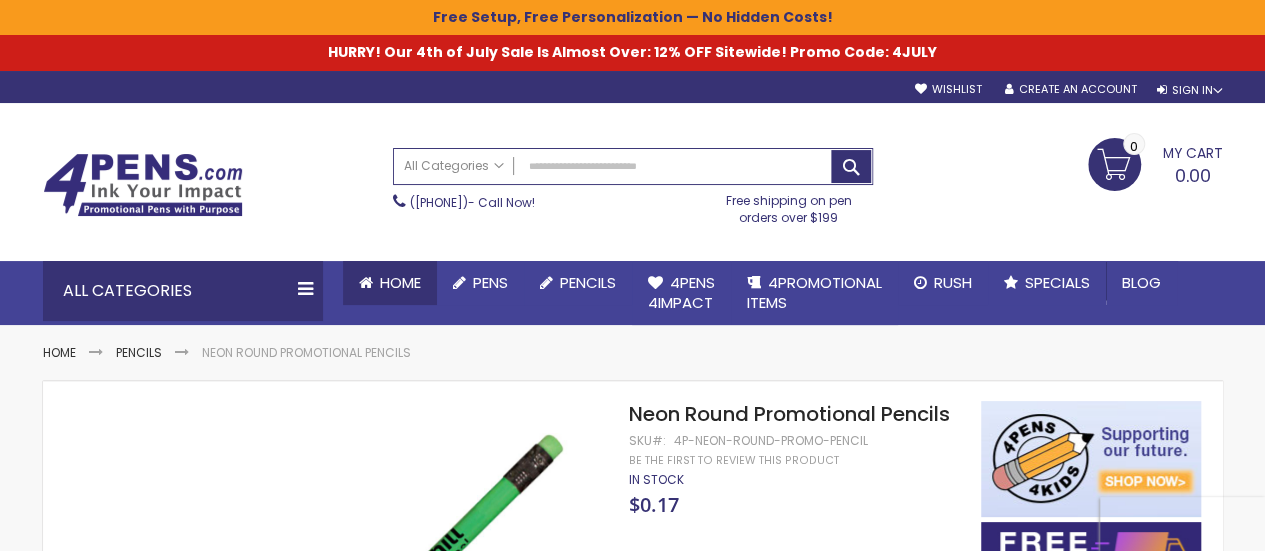 click on "Home" at bounding box center [400, 282] 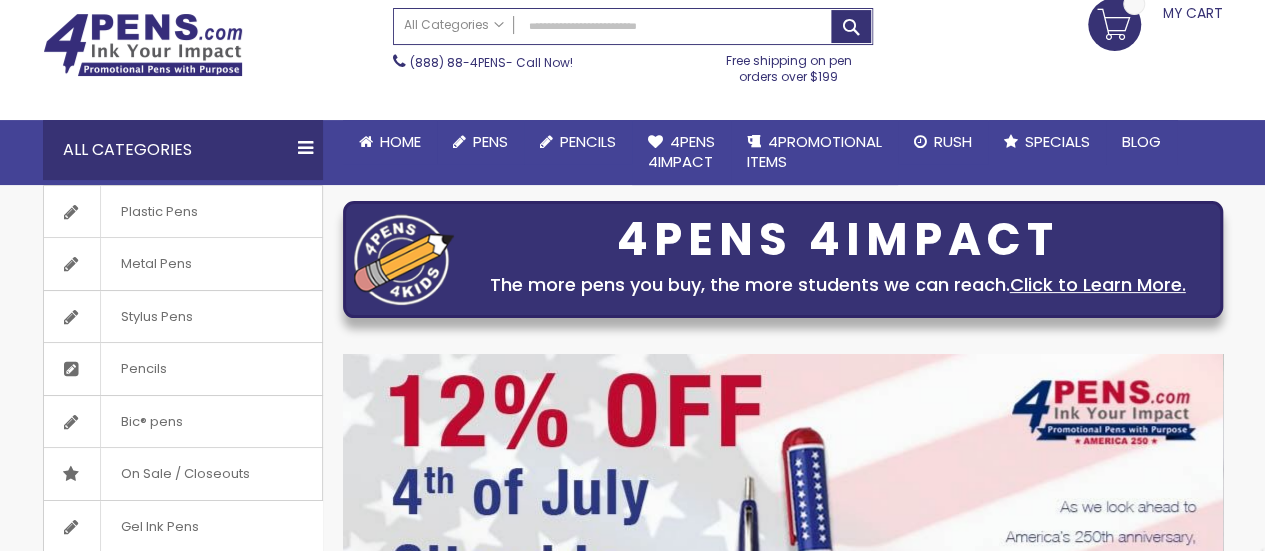 scroll, scrollTop: 371, scrollLeft: 0, axis: vertical 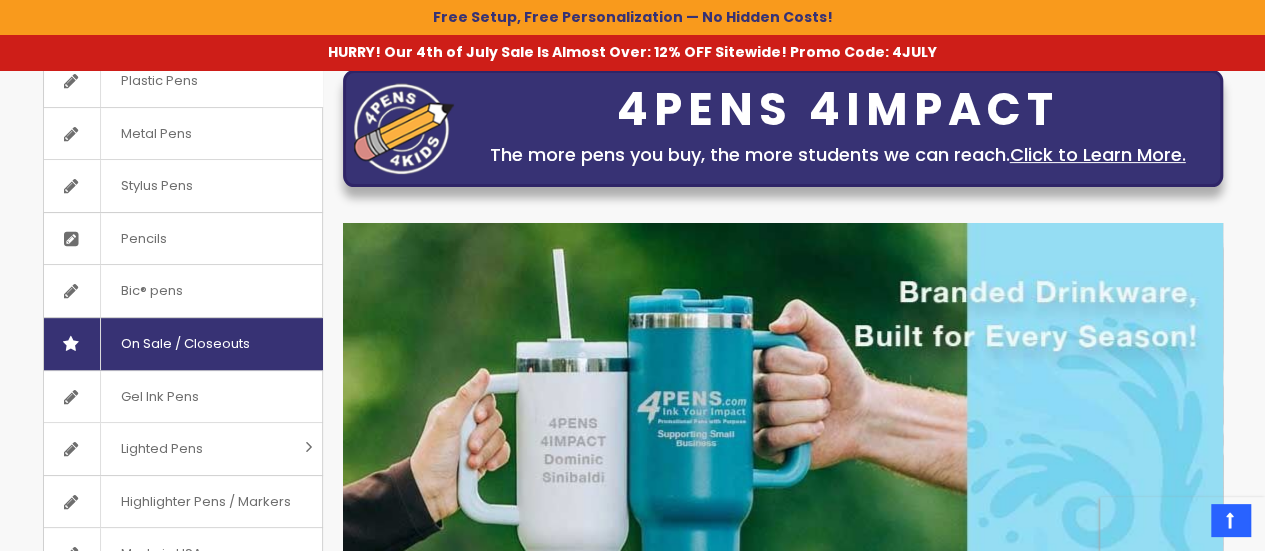 click on "On Sale / Closeouts" at bounding box center [183, 344] 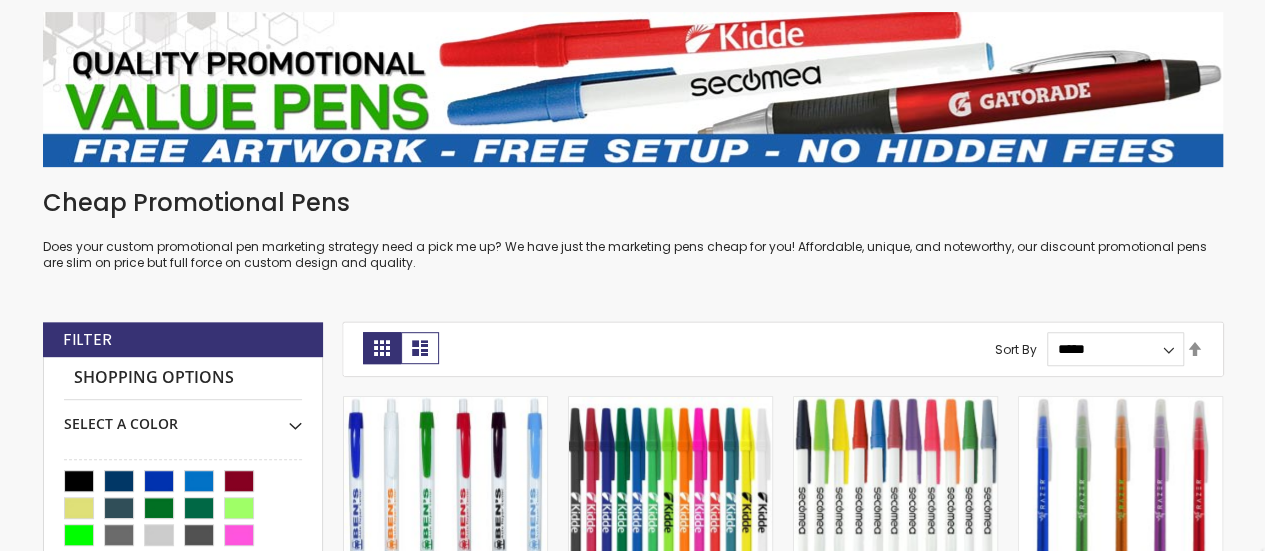 scroll, scrollTop: 401, scrollLeft: 0, axis: vertical 